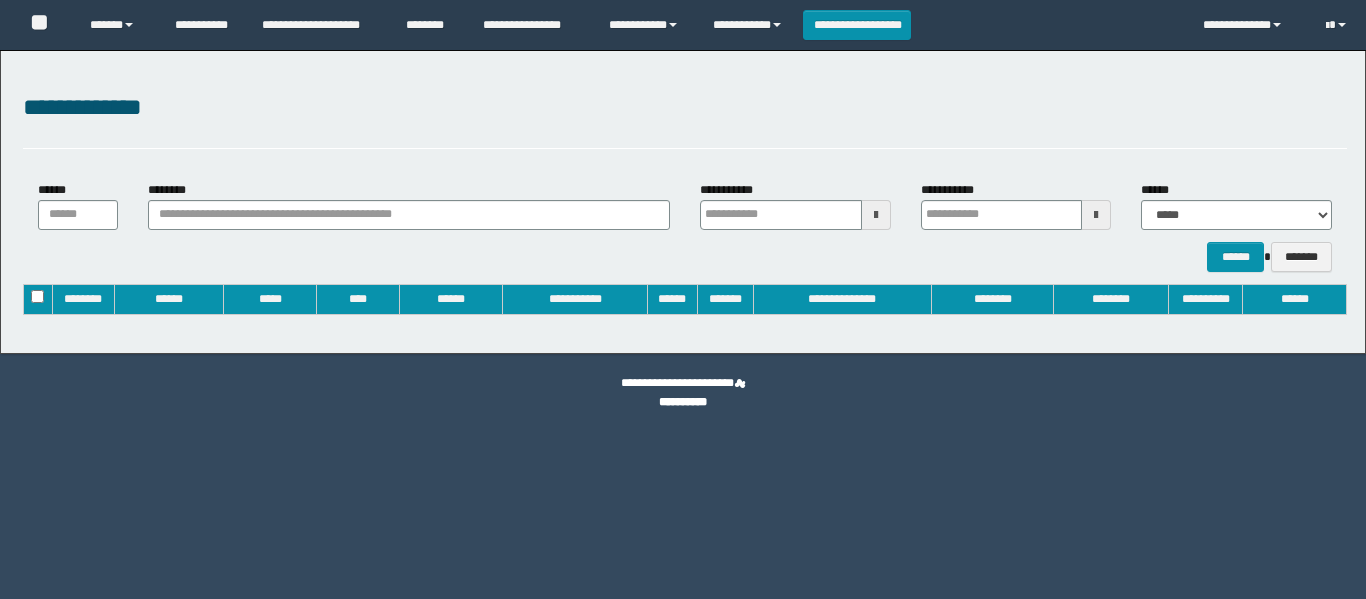 type on "**********" 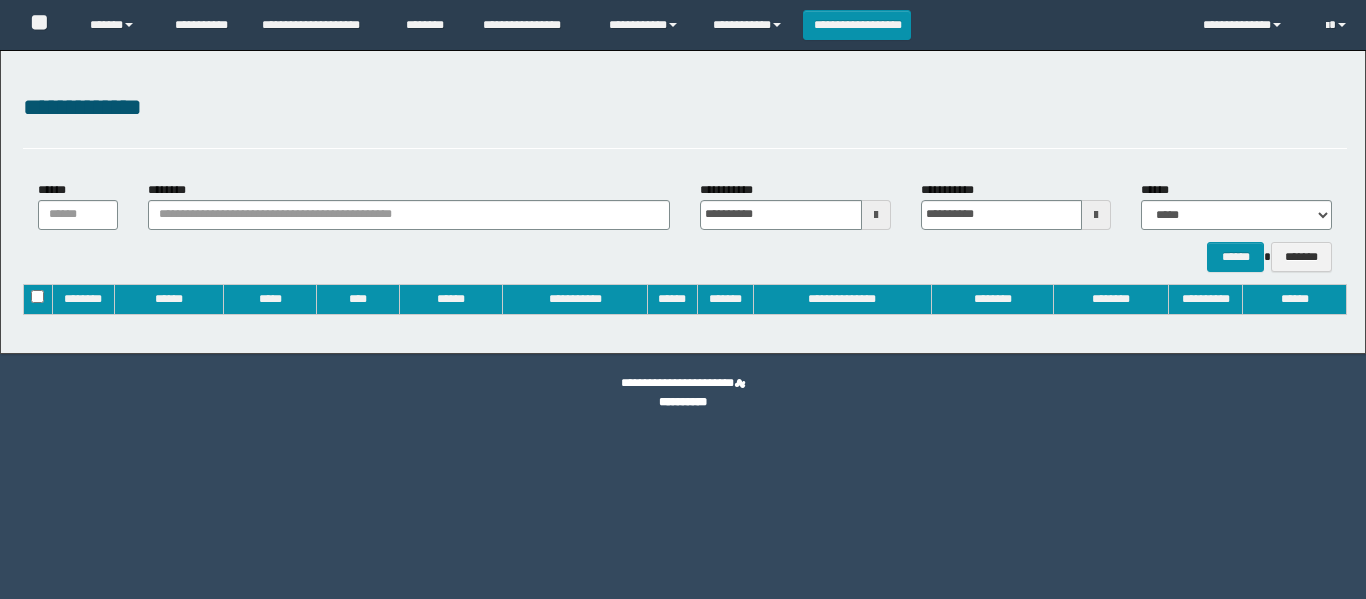 scroll, scrollTop: 0, scrollLeft: 0, axis: both 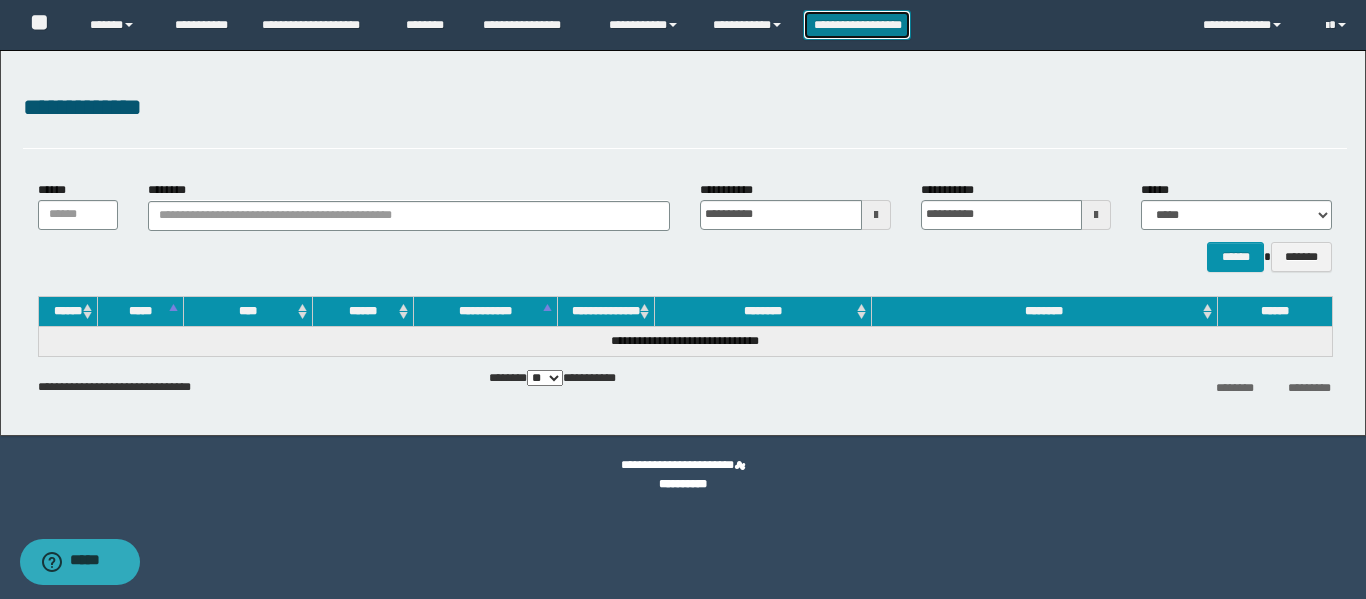 click on "**********" at bounding box center [857, 25] 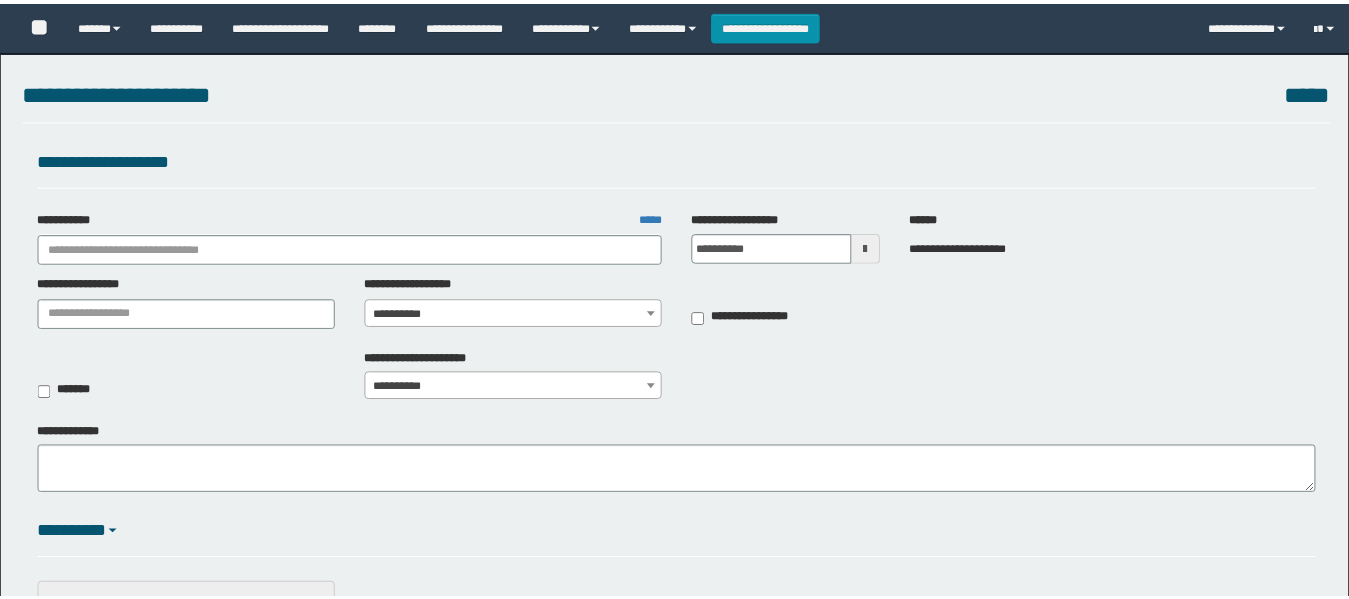 scroll, scrollTop: 0, scrollLeft: 0, axis: both 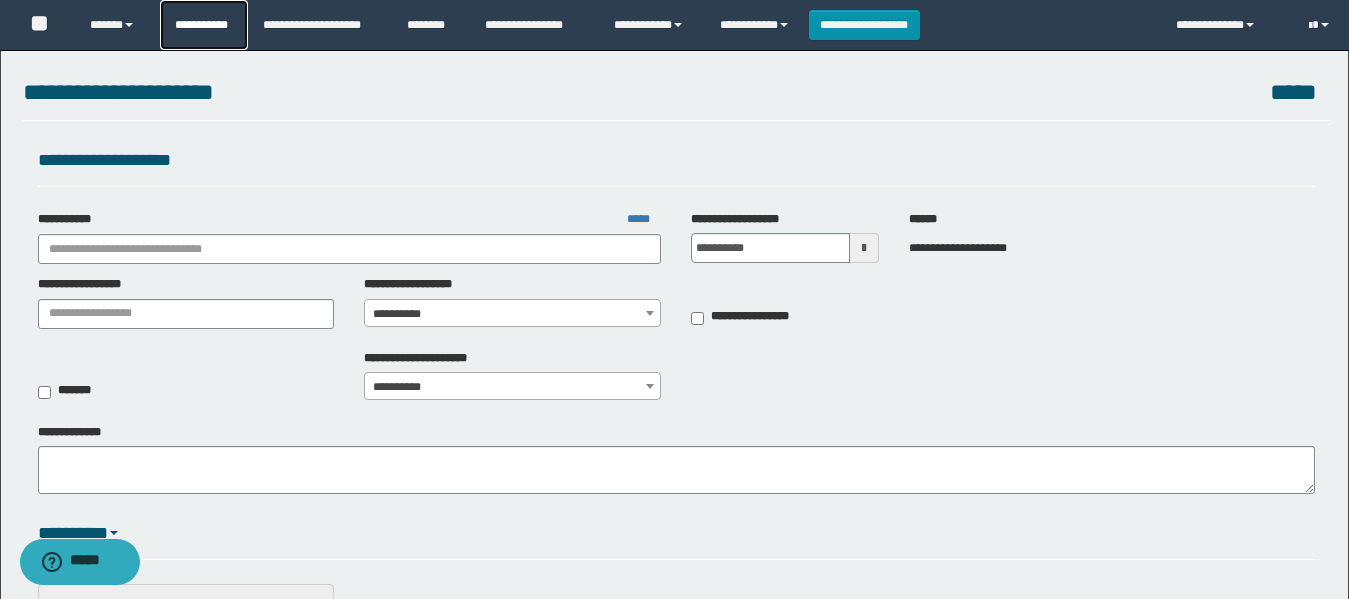 click on "**********" at bounding box center [204, 25] 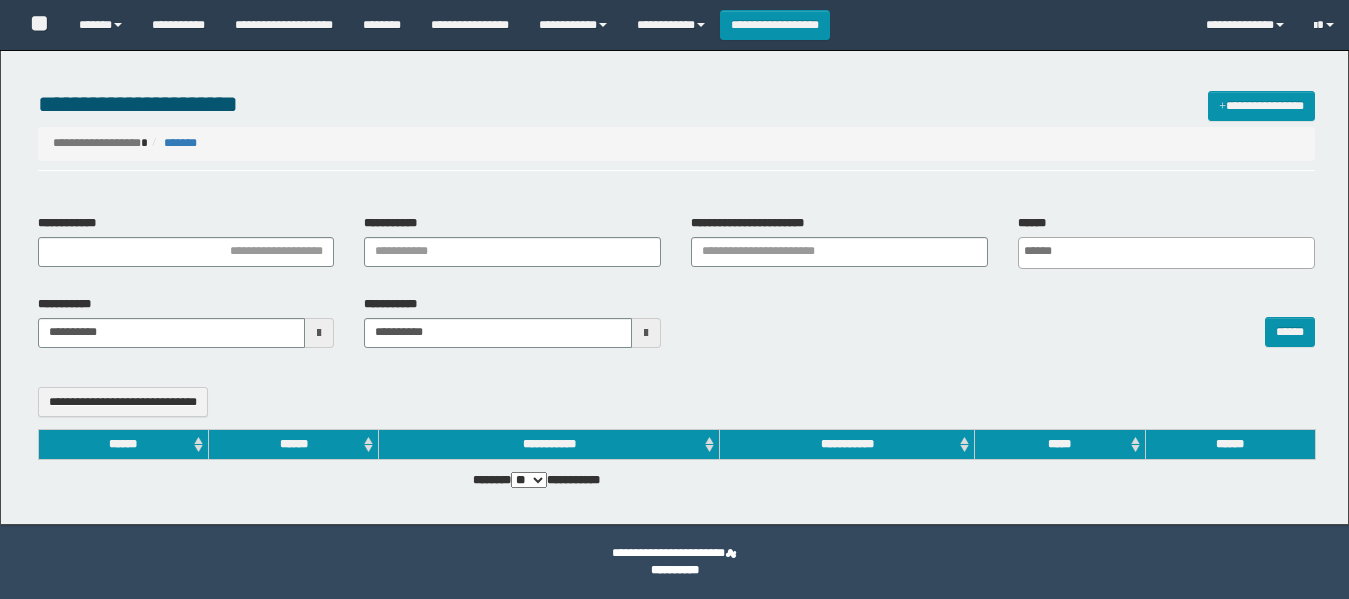 select 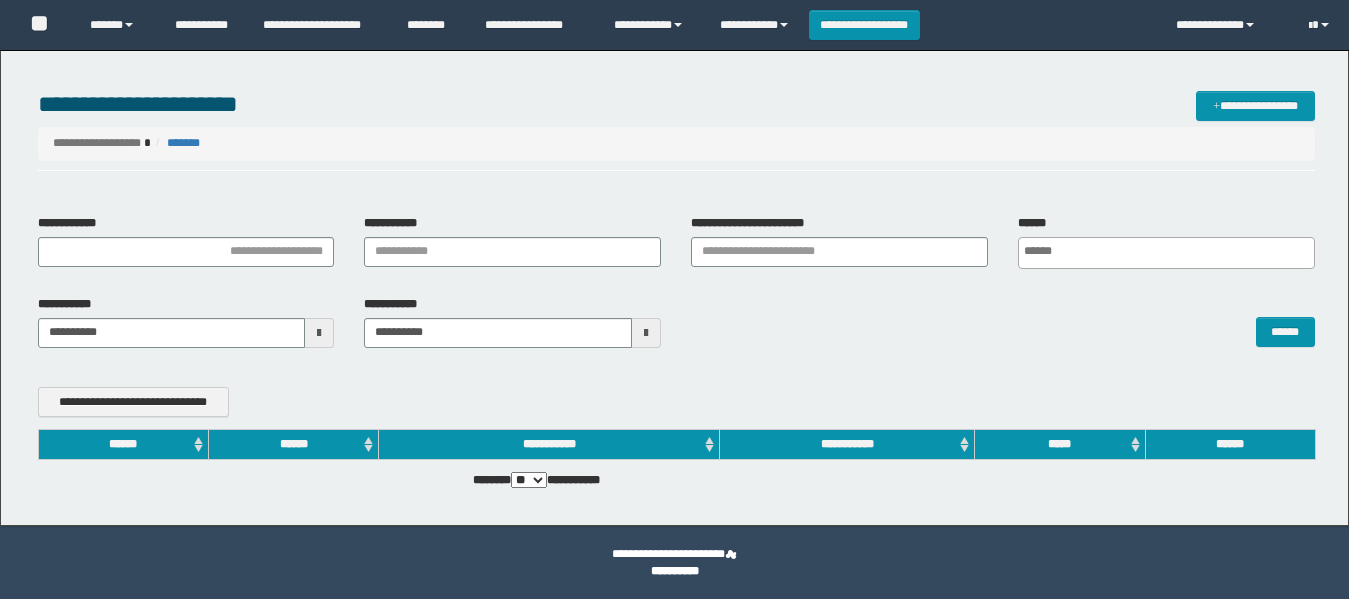 scroll, scrollTop: 0, scrollLeft: 0, axis: both 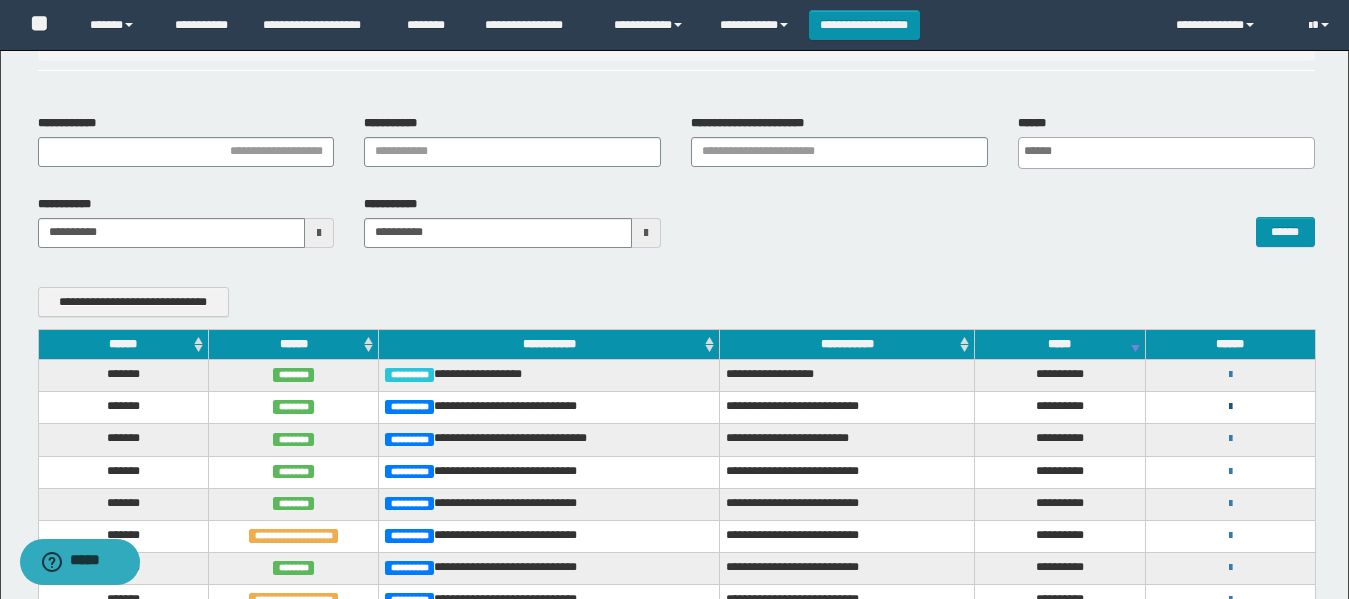 click at bounding box center [1230, 407] 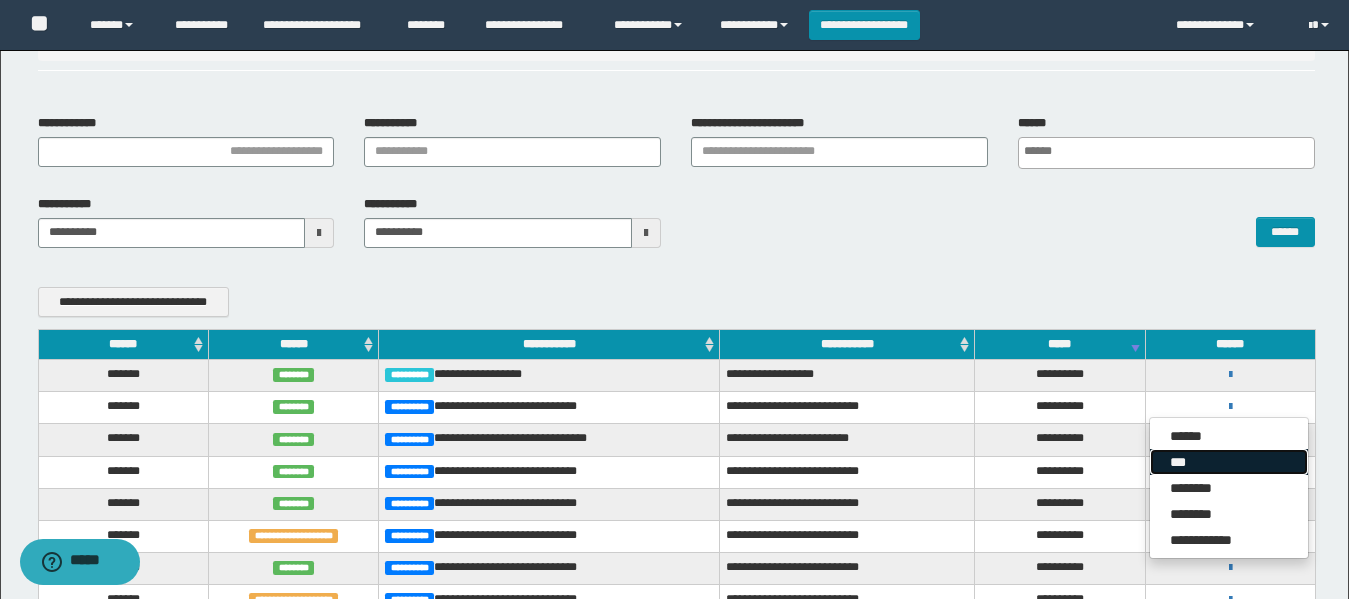 click on "***" at bounding box center (1229, 462) 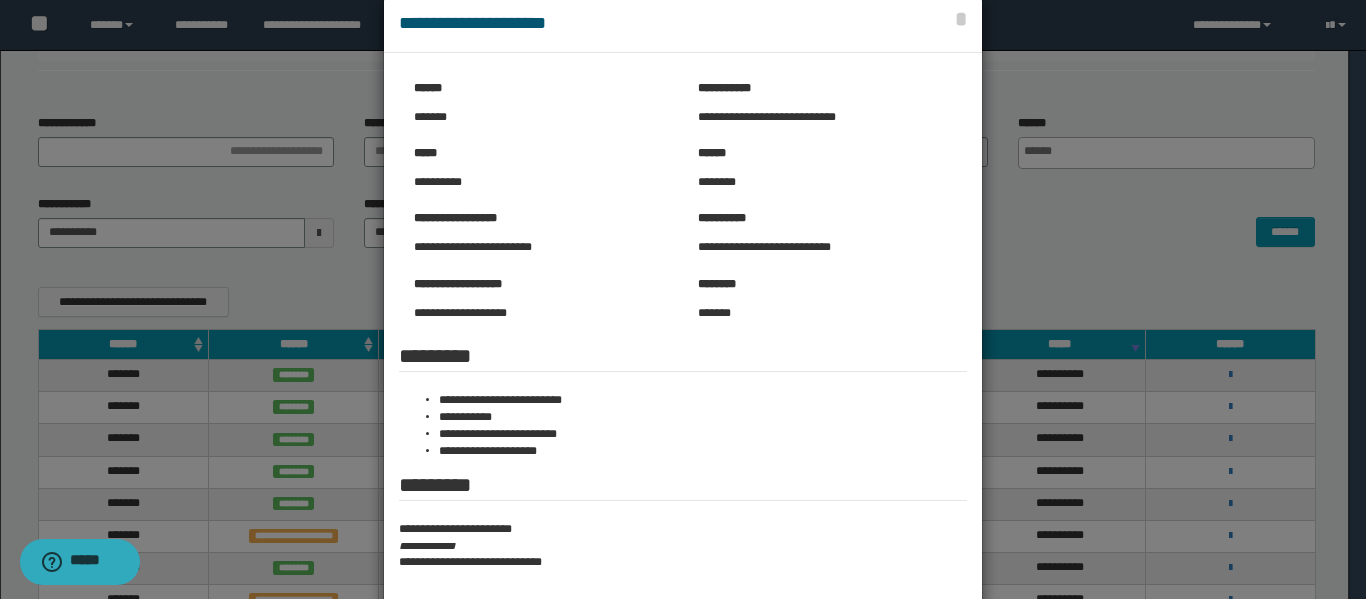 scroll, scrollTop: 0, scrollLeft: 0, axis: both 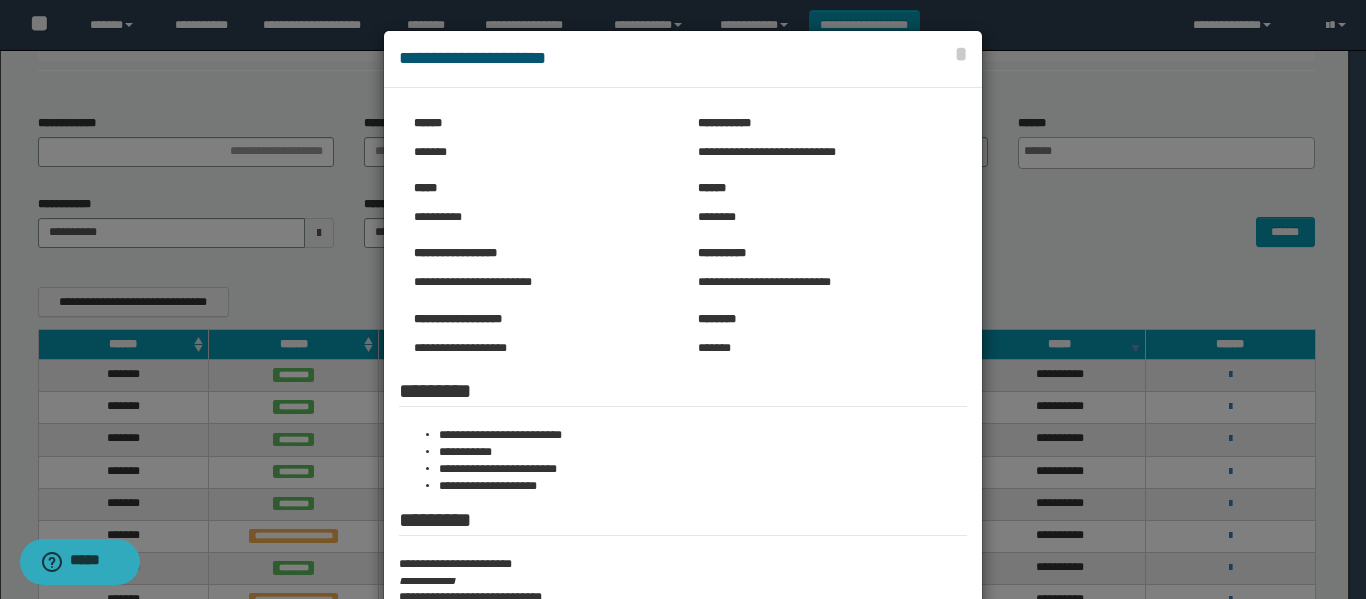 click on "**********" at bounding box center (683, 59) 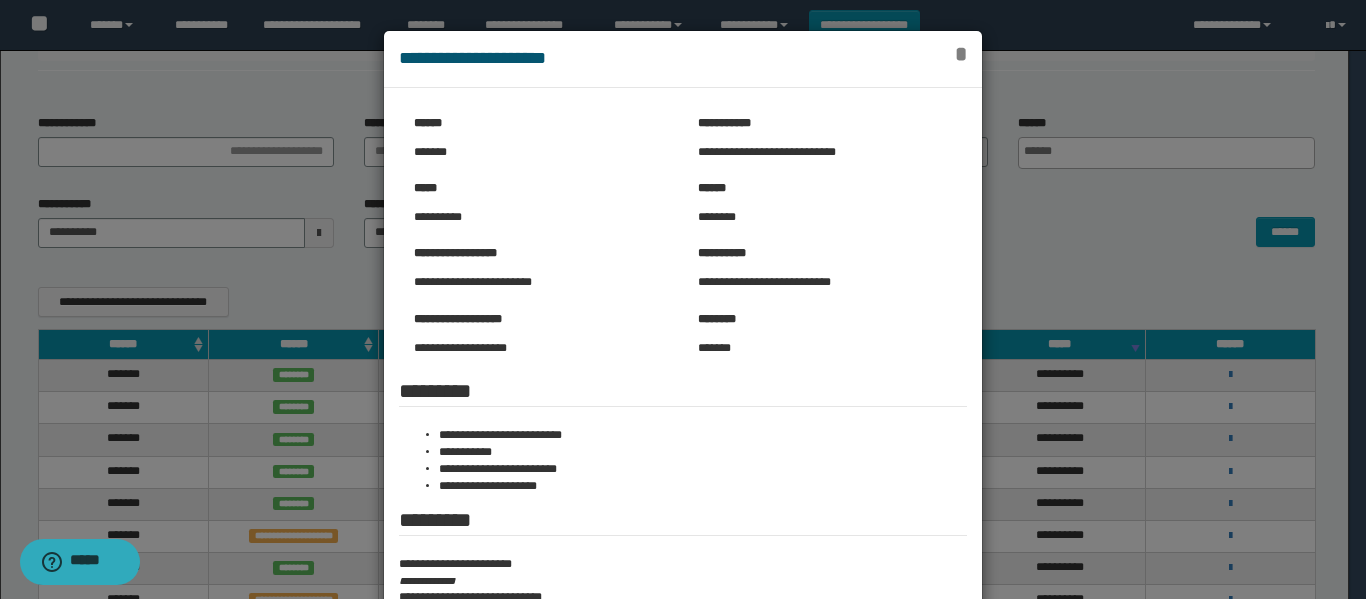 click on "*" at bounding box center (961, 54) 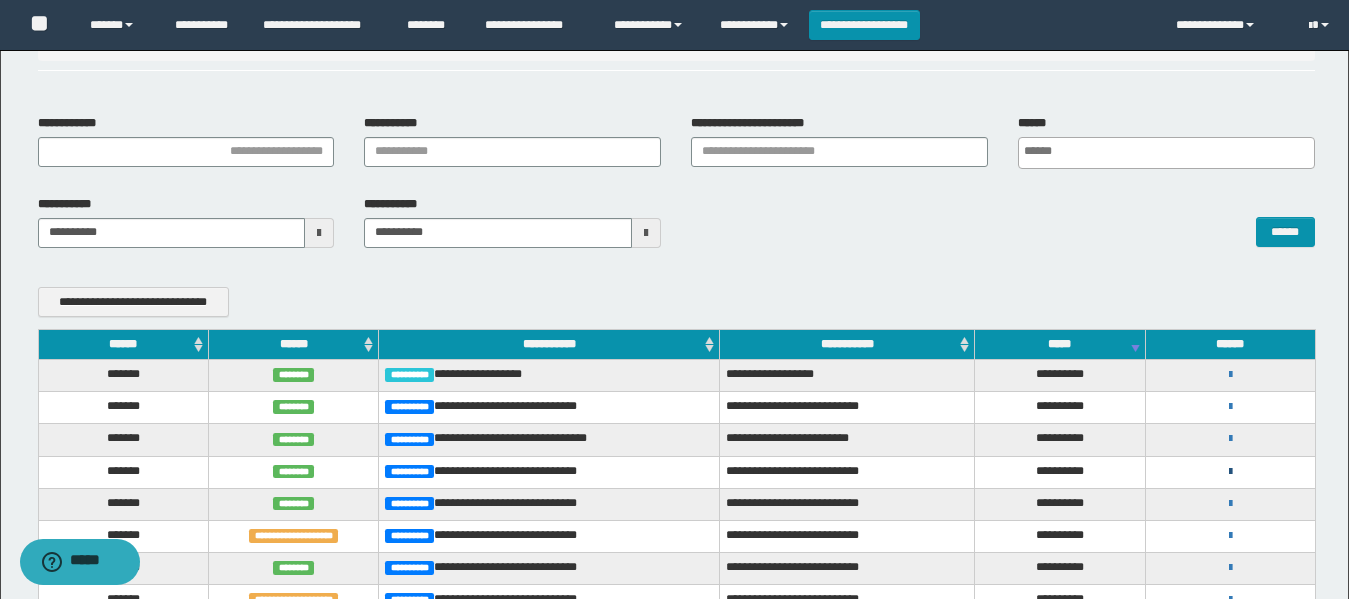 click at bounding box center [1230, 472] 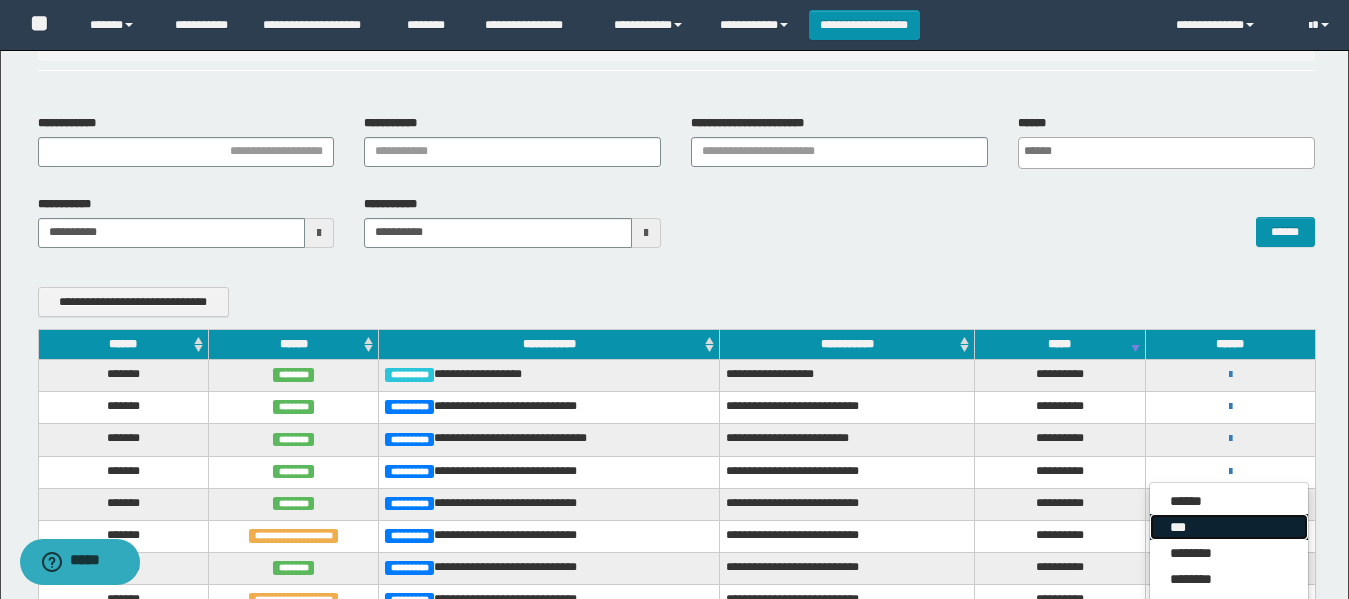 drag, startPoint x: 1227, startPoint y: 524, endPoint x: 1132, endPoint y: 493, distance: 99.92998 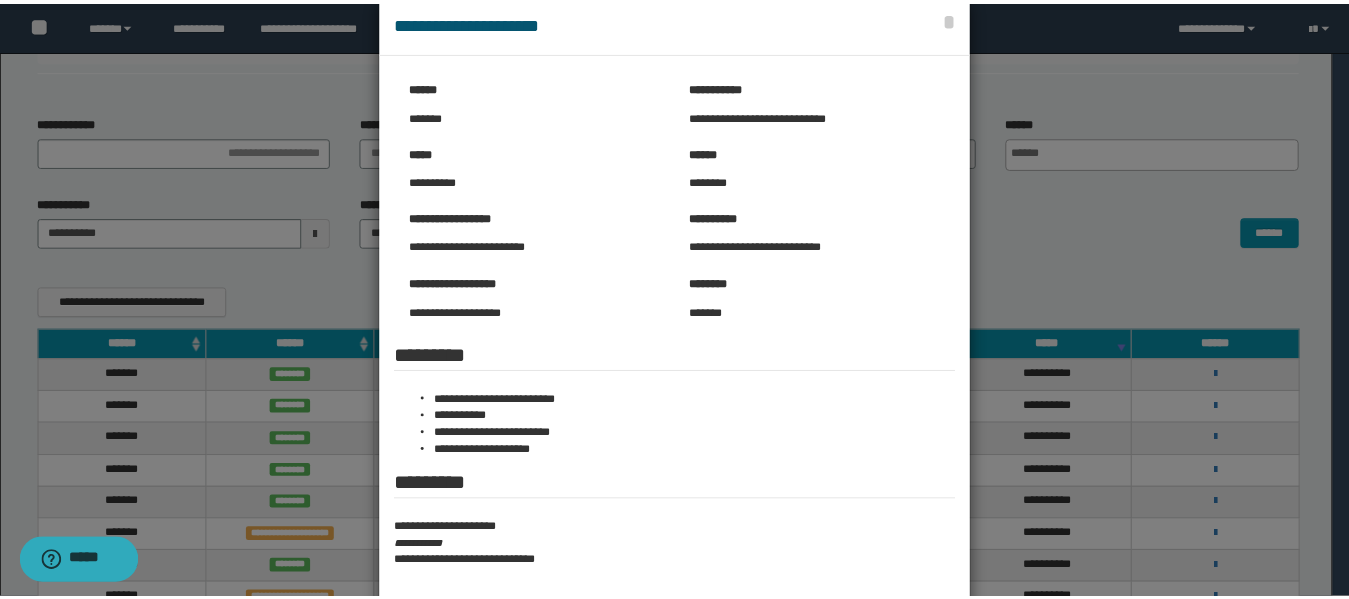 scroll, scrollTop: 0, scrollLeft: 0, axis: both 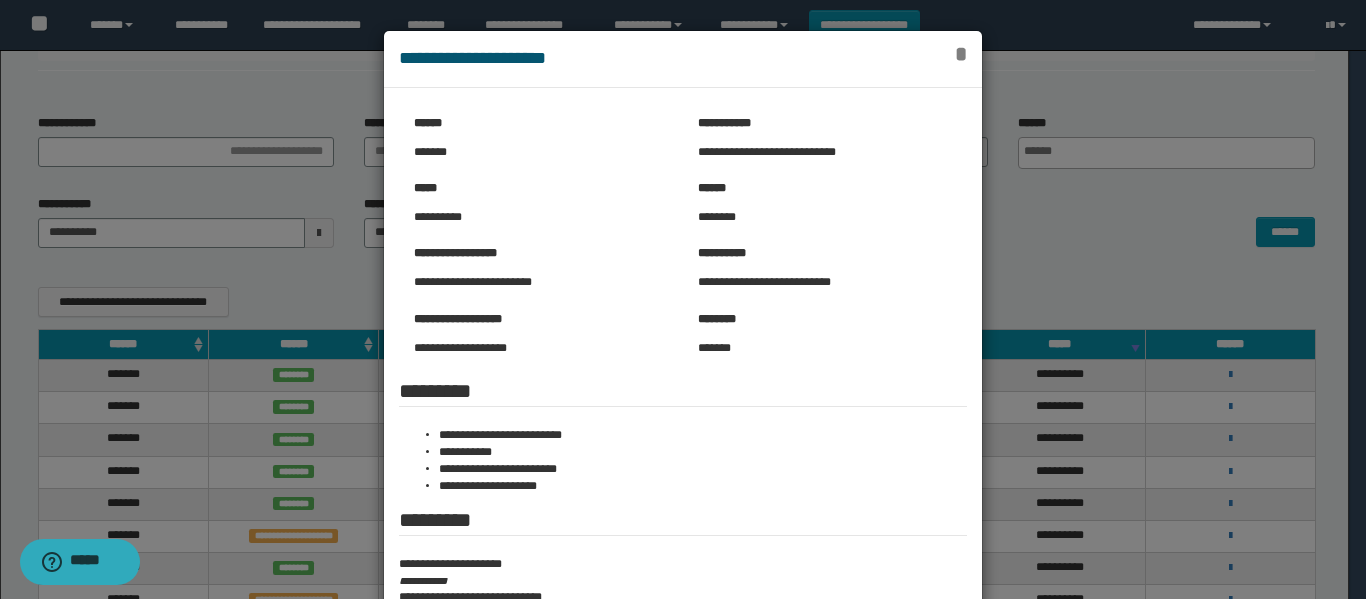 click on "*" at bounding box center (961, 54) 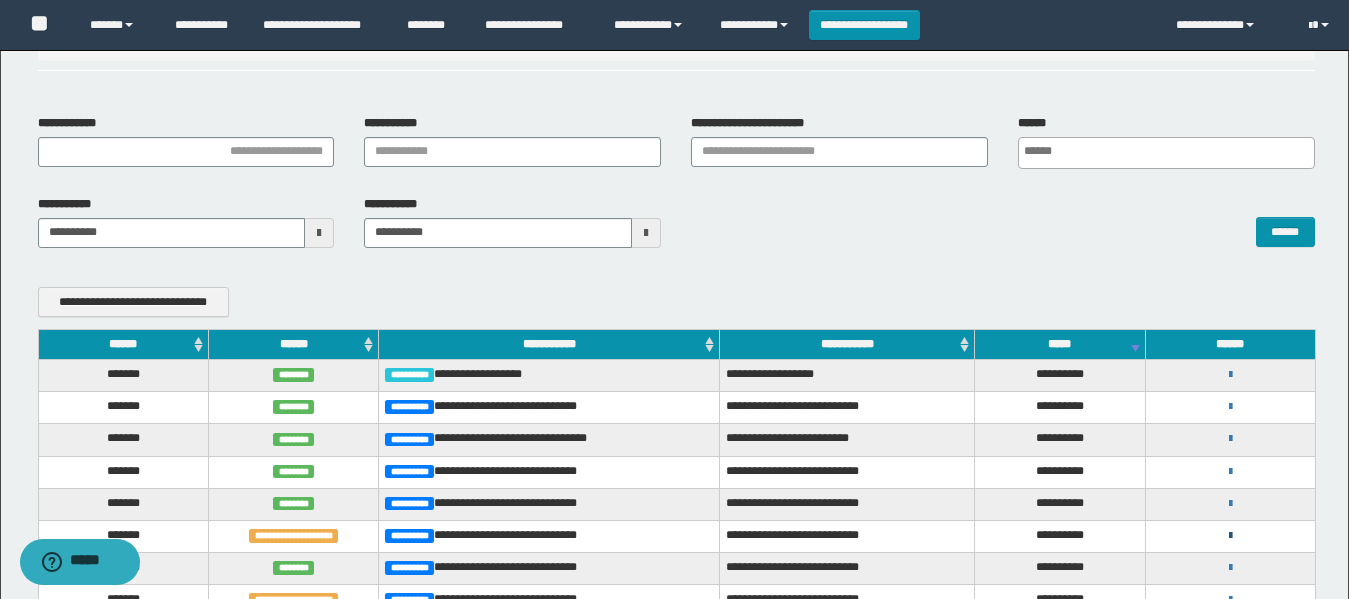 click at bounding box center (1230, 536) 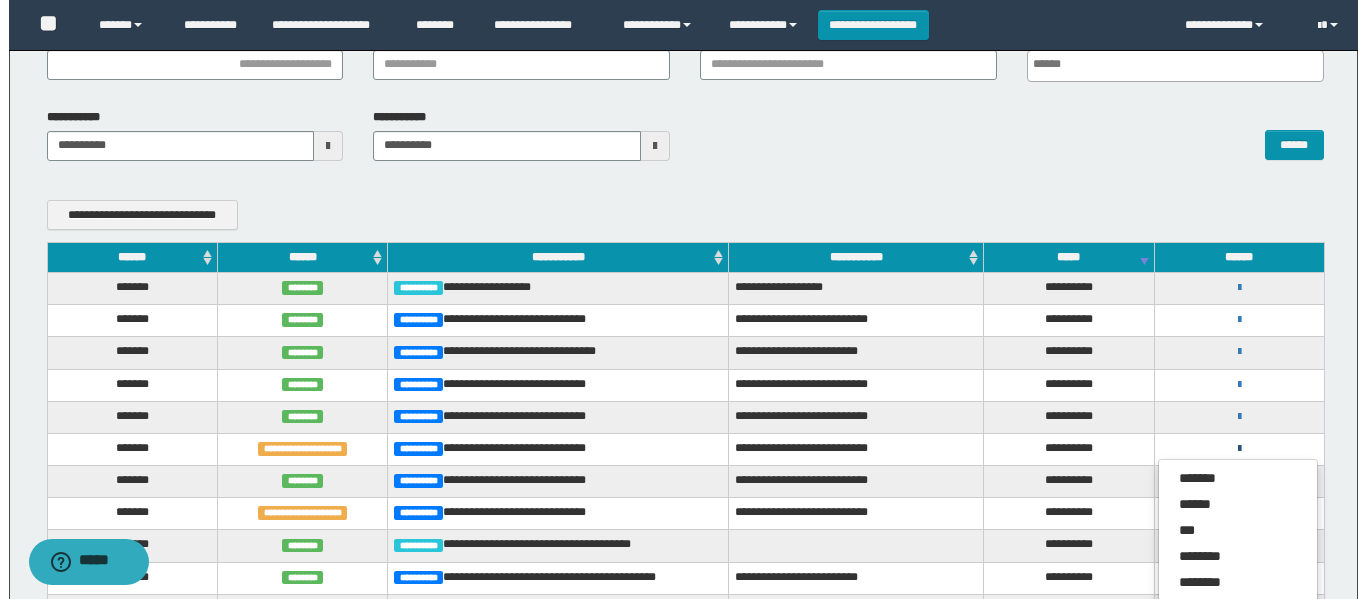 scroll, scrollTop: 300, scrollLeft: 0, axis: vertical 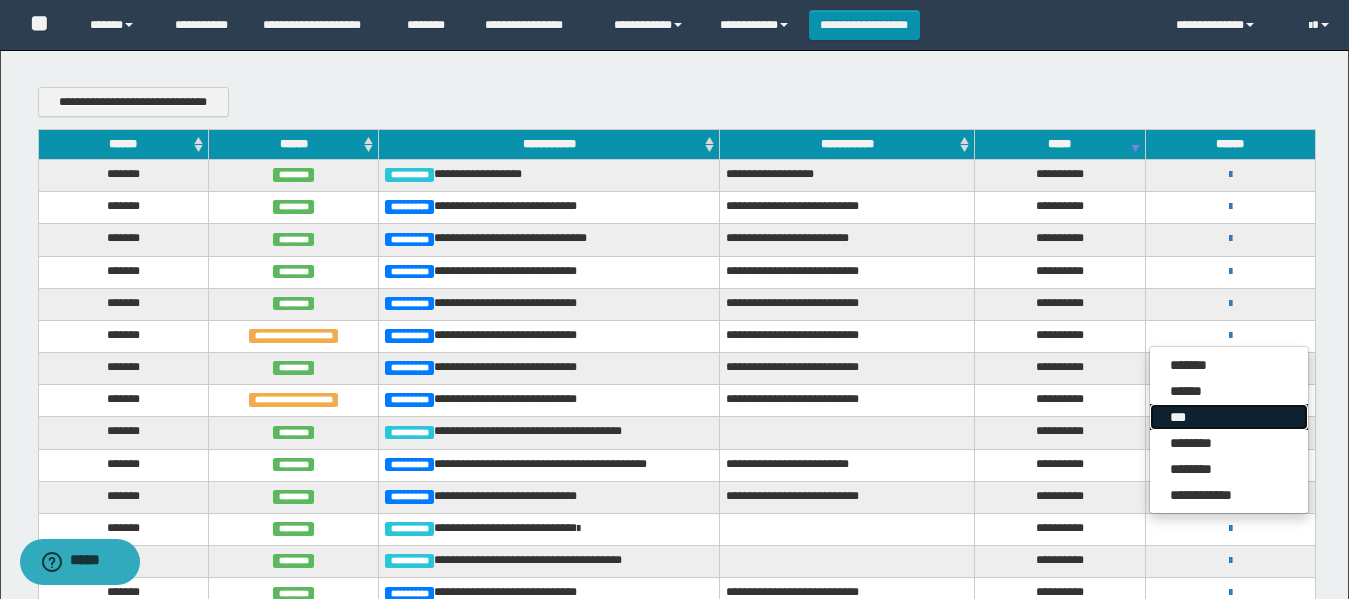click on "***" at bounding box center [1229, 417] 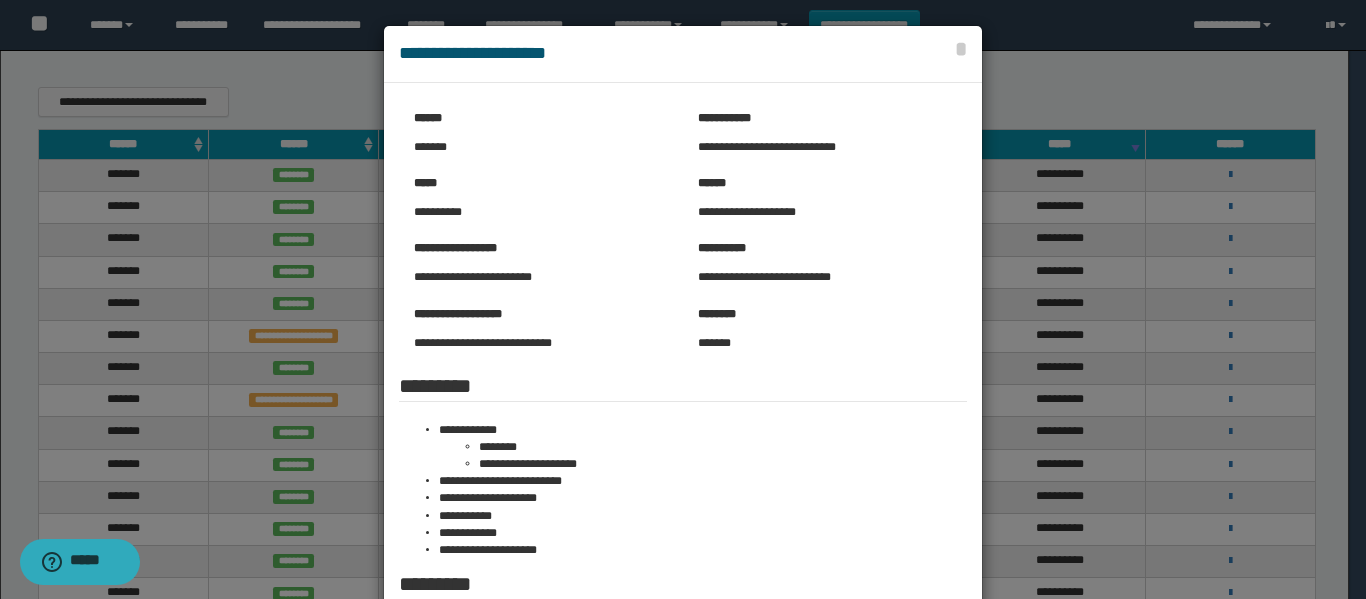 scroll, scrollTop: 0, scrollLeft: 0, axis: both 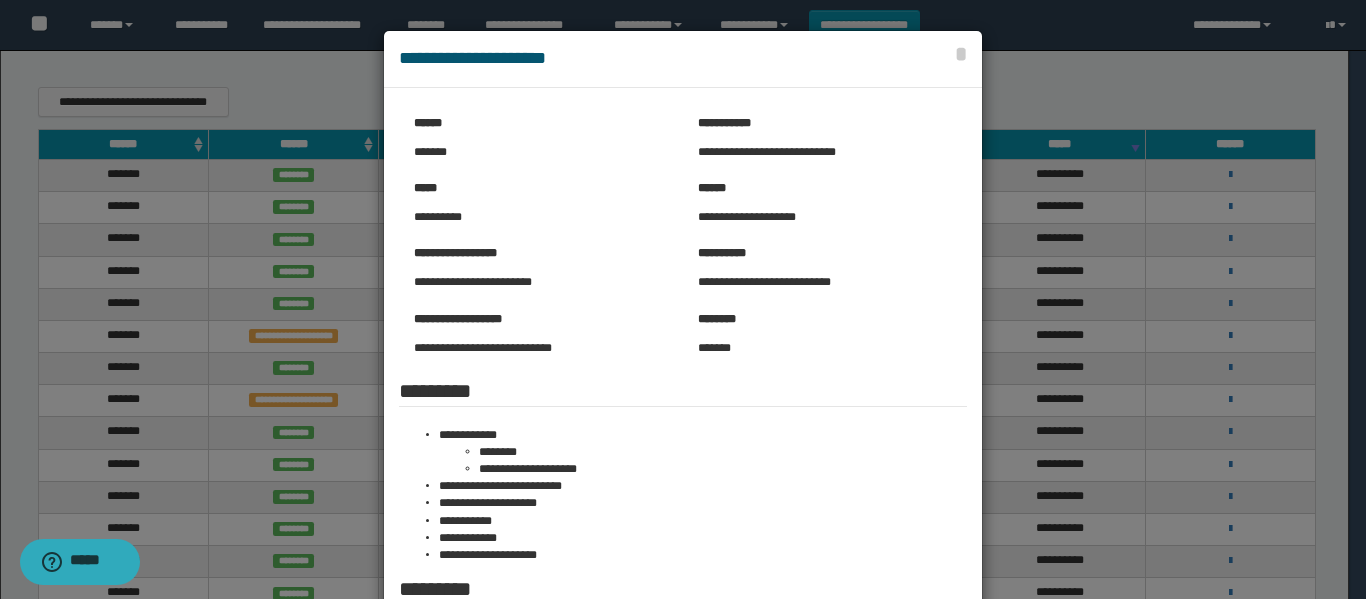 click on "**********" at bounding box center (683, 59) 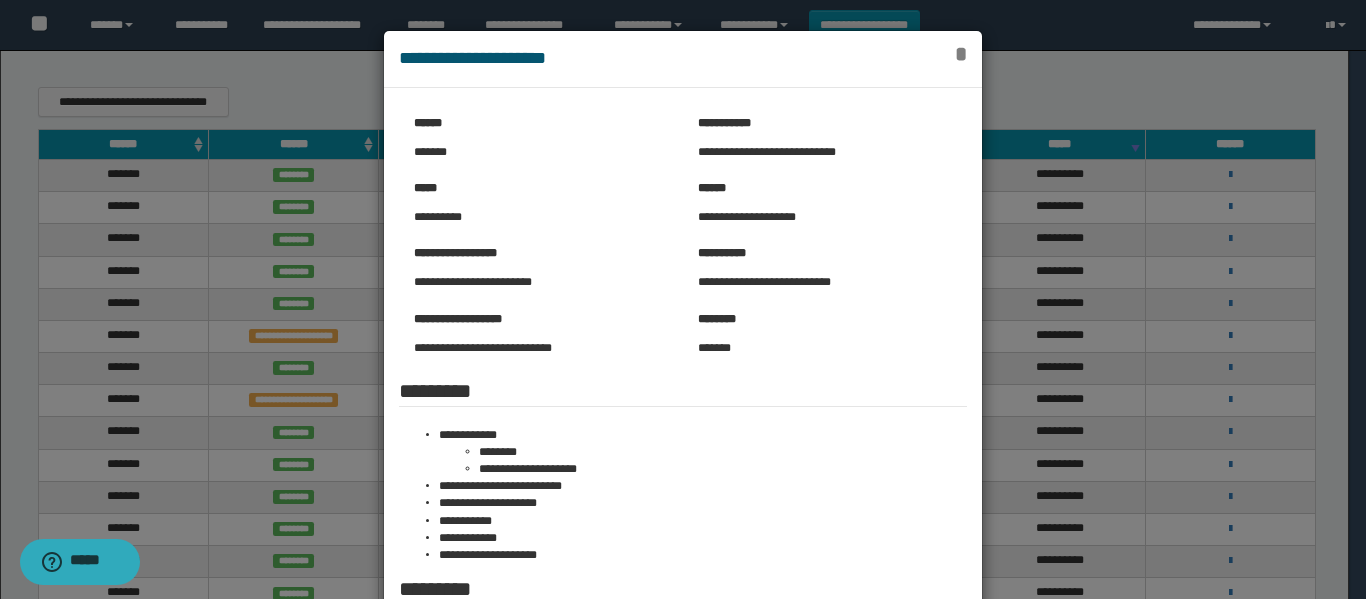 click on "*" at bounding box center (961, 54) 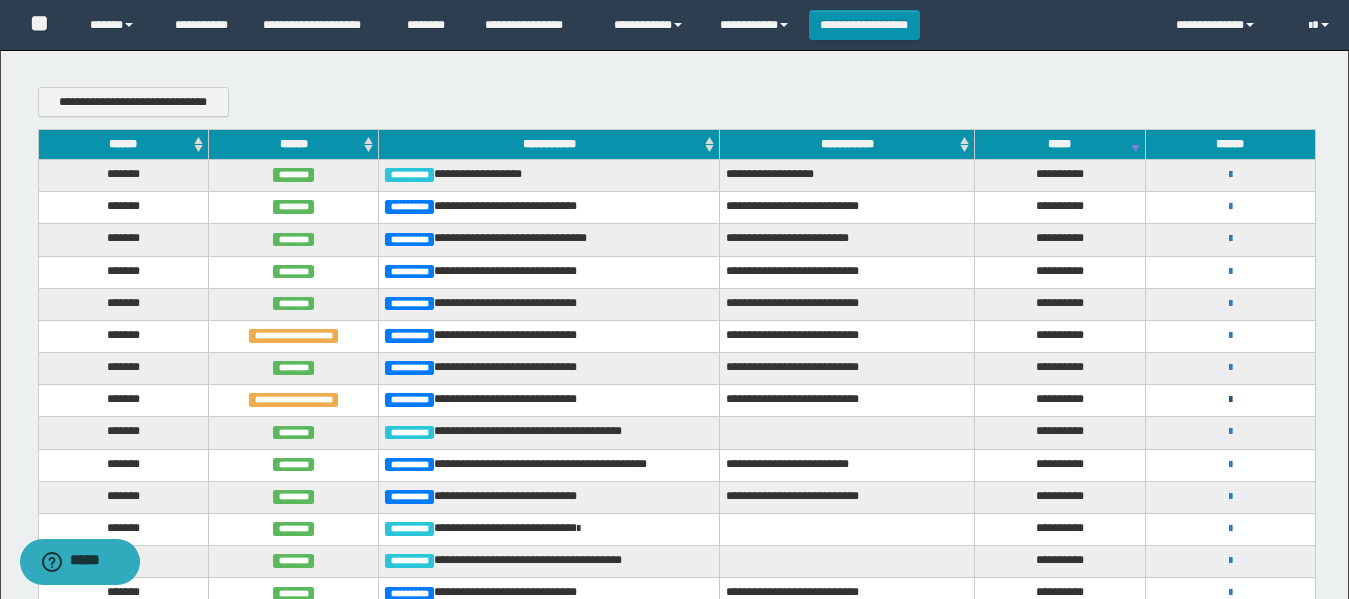 click at bounding box center (1230, 400) 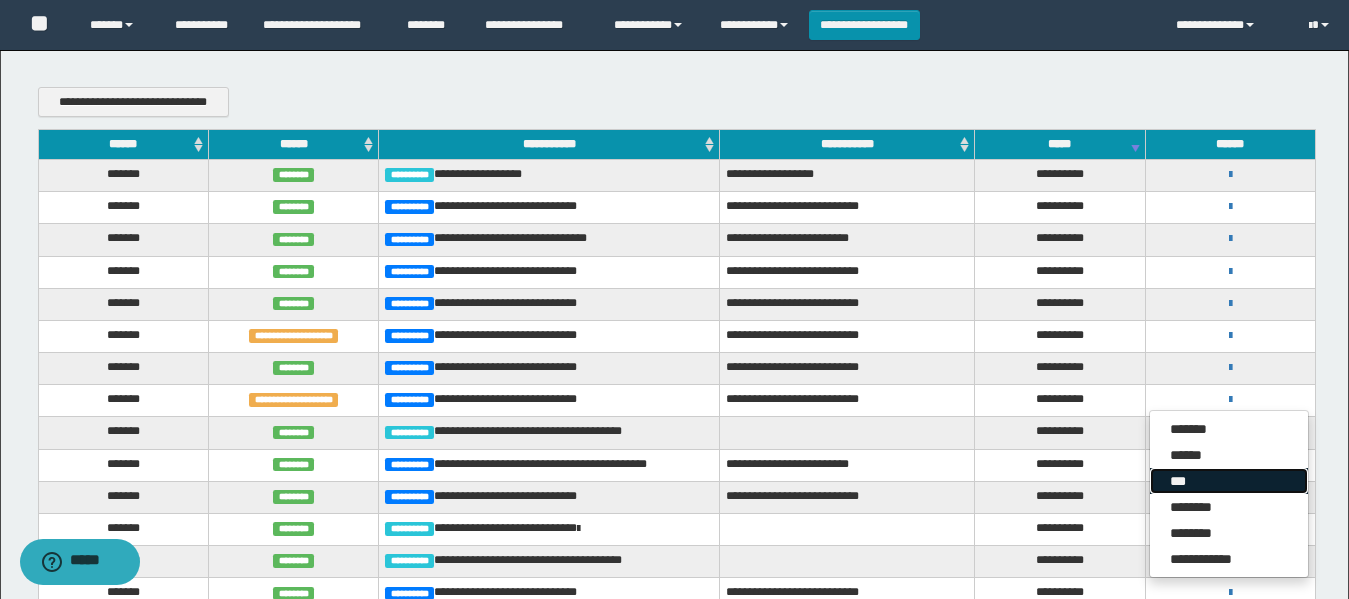 drag, startPoint x: 1188, startPoint y: 465, endPoint x: 1153, endPoint y: 444, distance: 40.81666 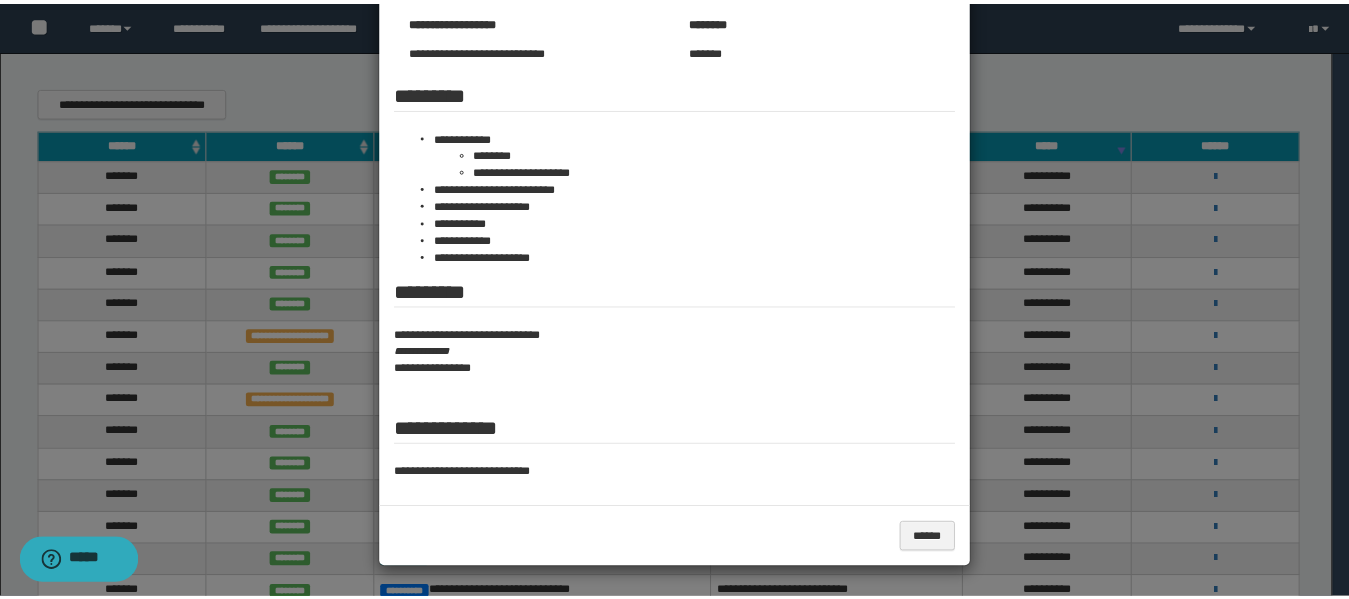 scroll, scrollTop: 0, scrollLeft: 0, axis: both 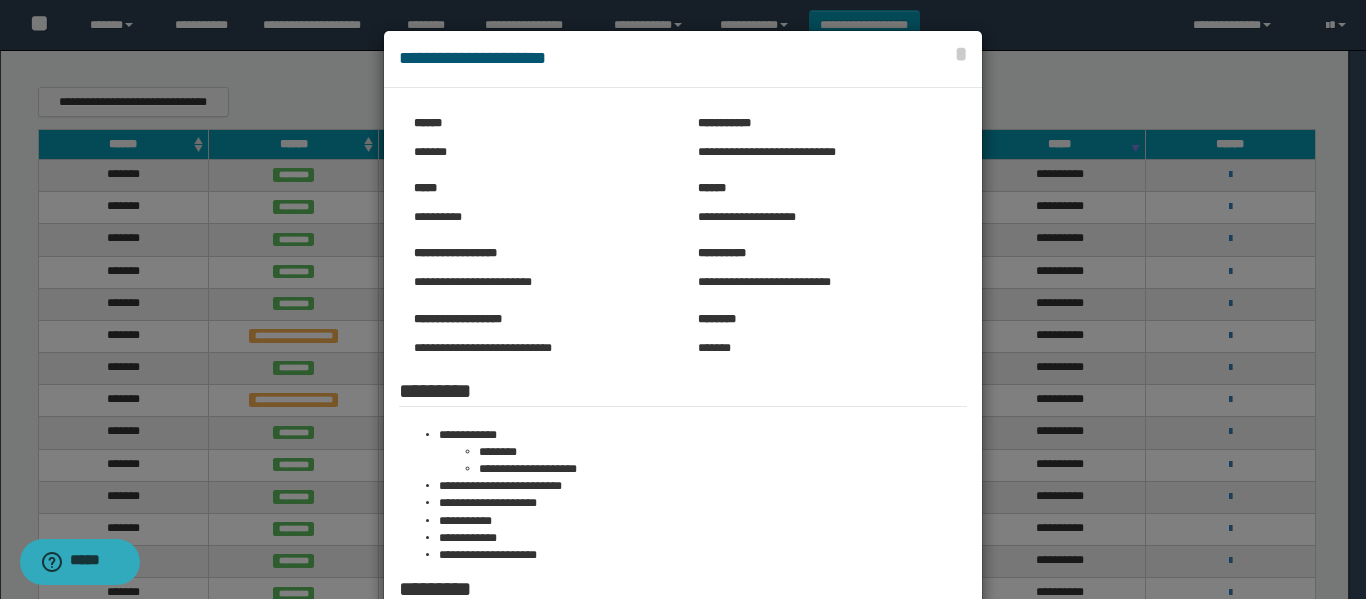 click on "**********" at bounding box center (683, 59) 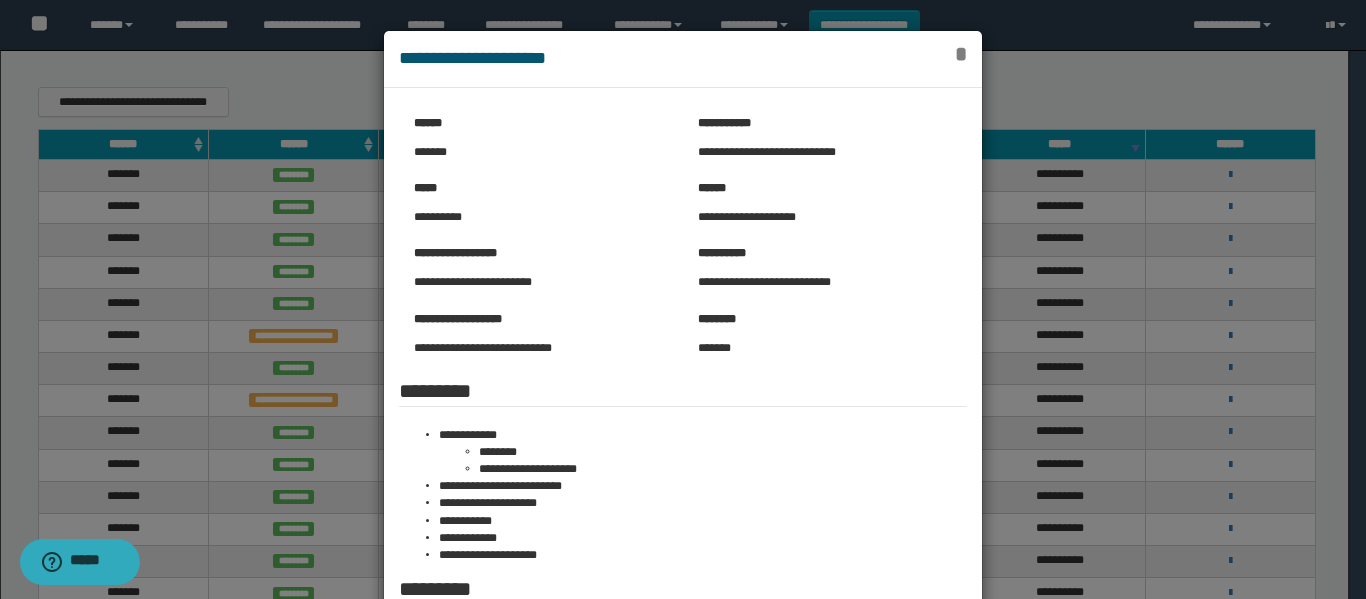 click on "*" at bounding box center (961, 54) 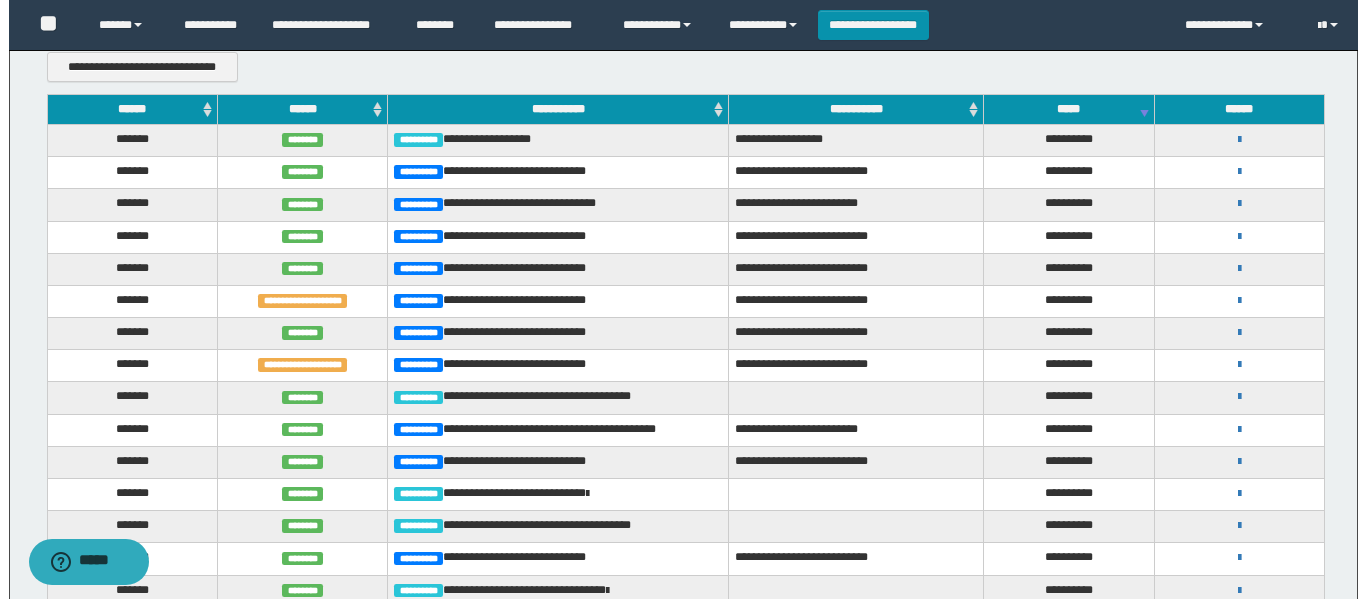 scroll, scrollTop: 300, scrollLeft: 0, axis: vertical 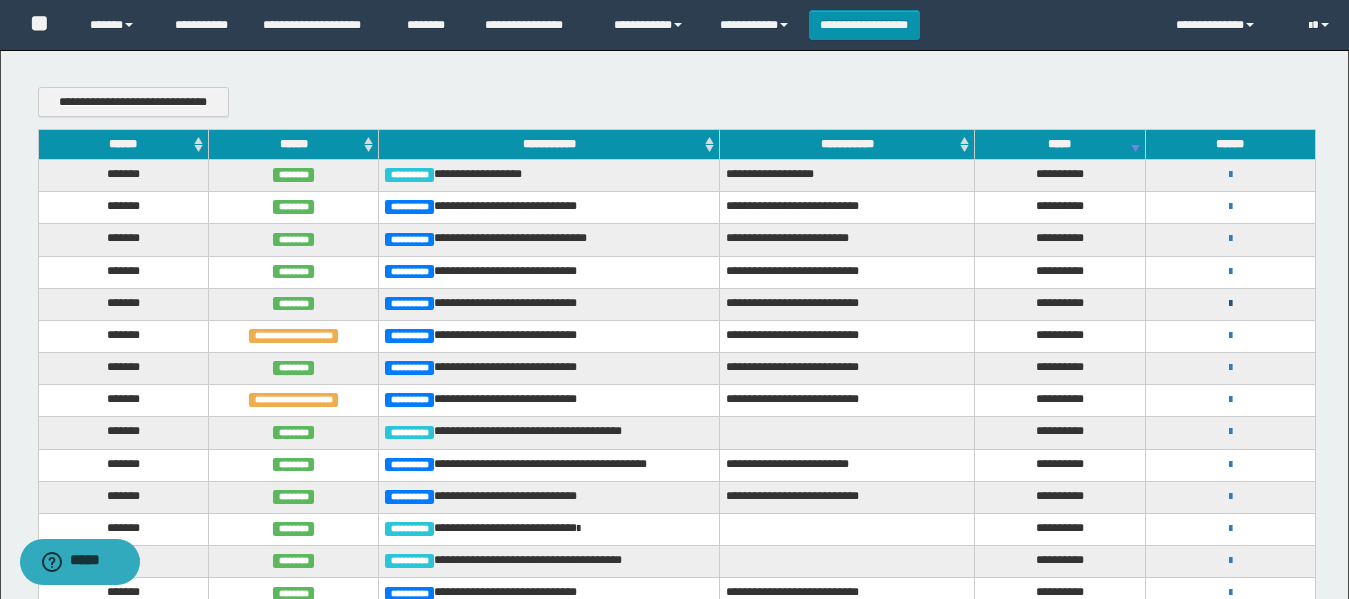 click at bounding box center [1230, 304] 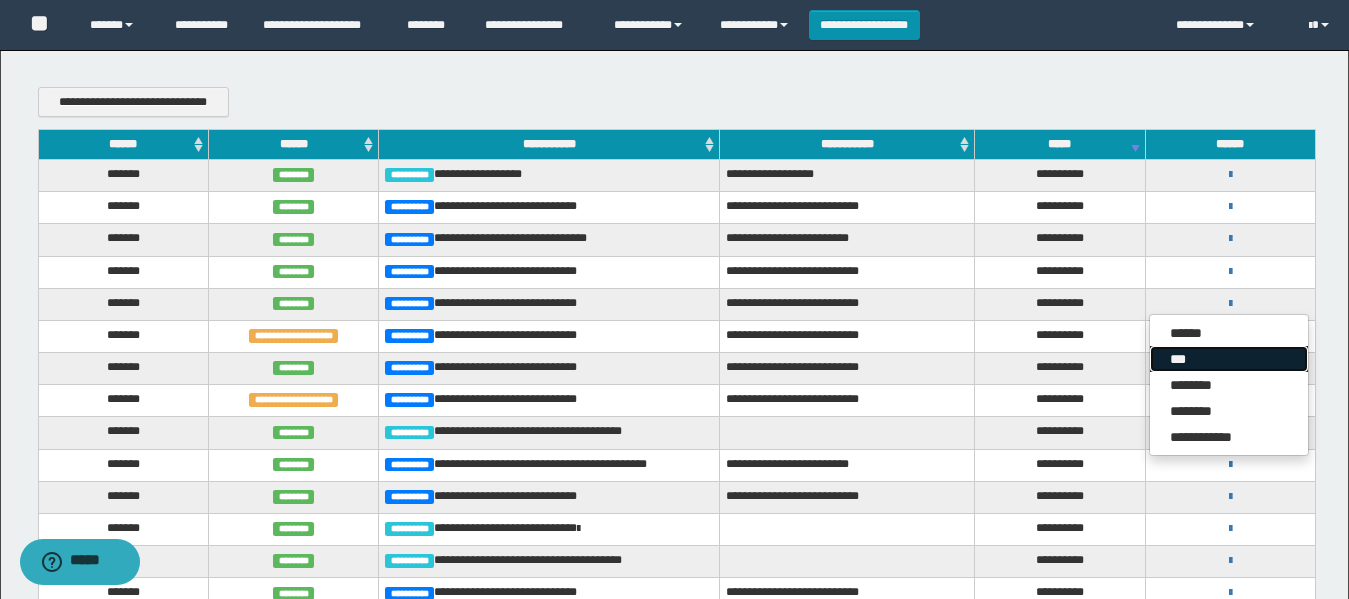click on "***" at bounding box center [1229, 359] 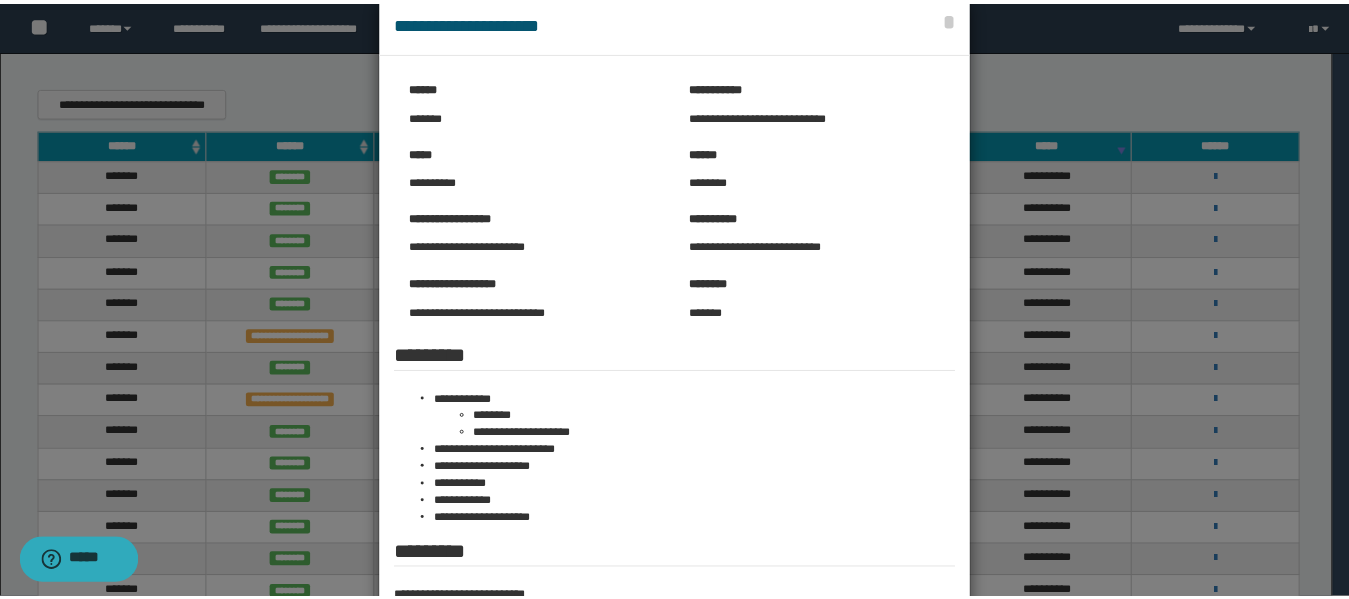 scroll, scrollTop: 0, scrollLeft: 0, axis: both 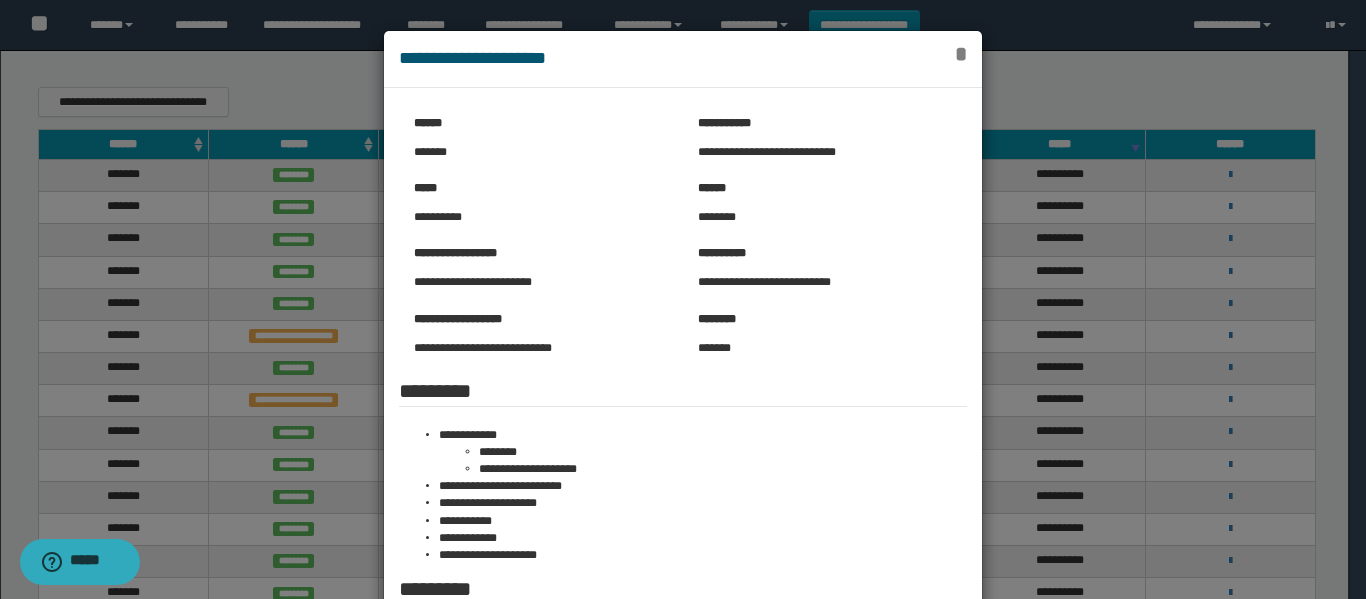 click on "*" at bounding box center [961, 54] 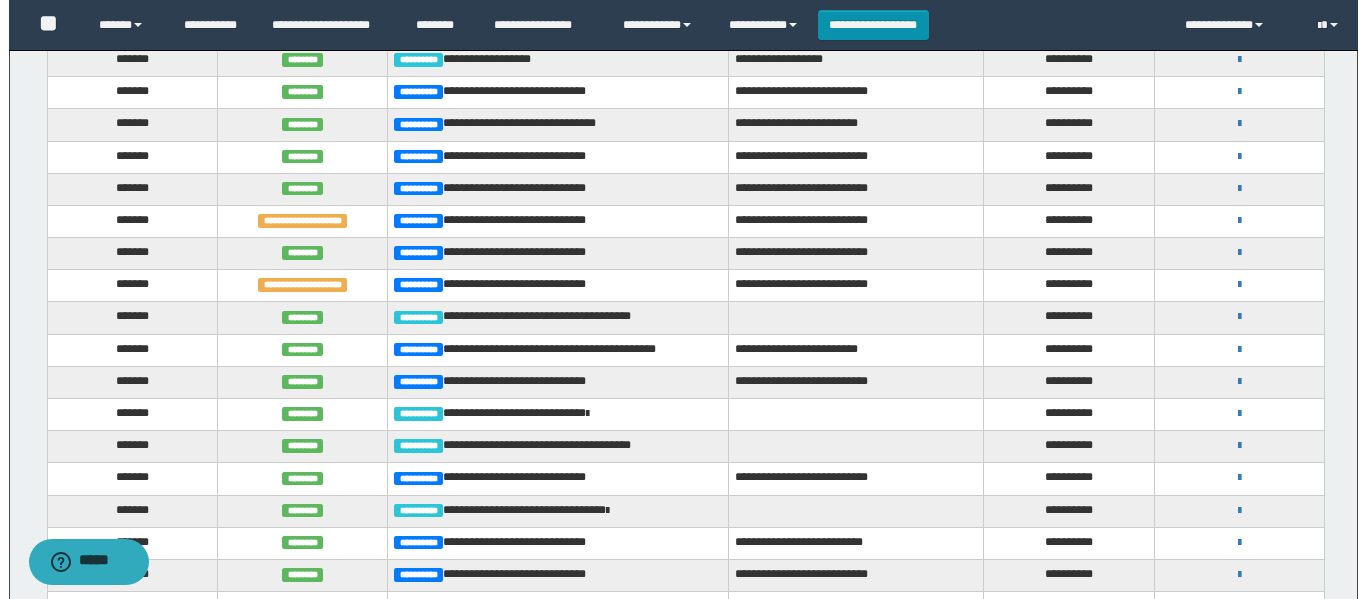 scroll, scrollTop: 300, scrollLeft: 0, axis: vertical 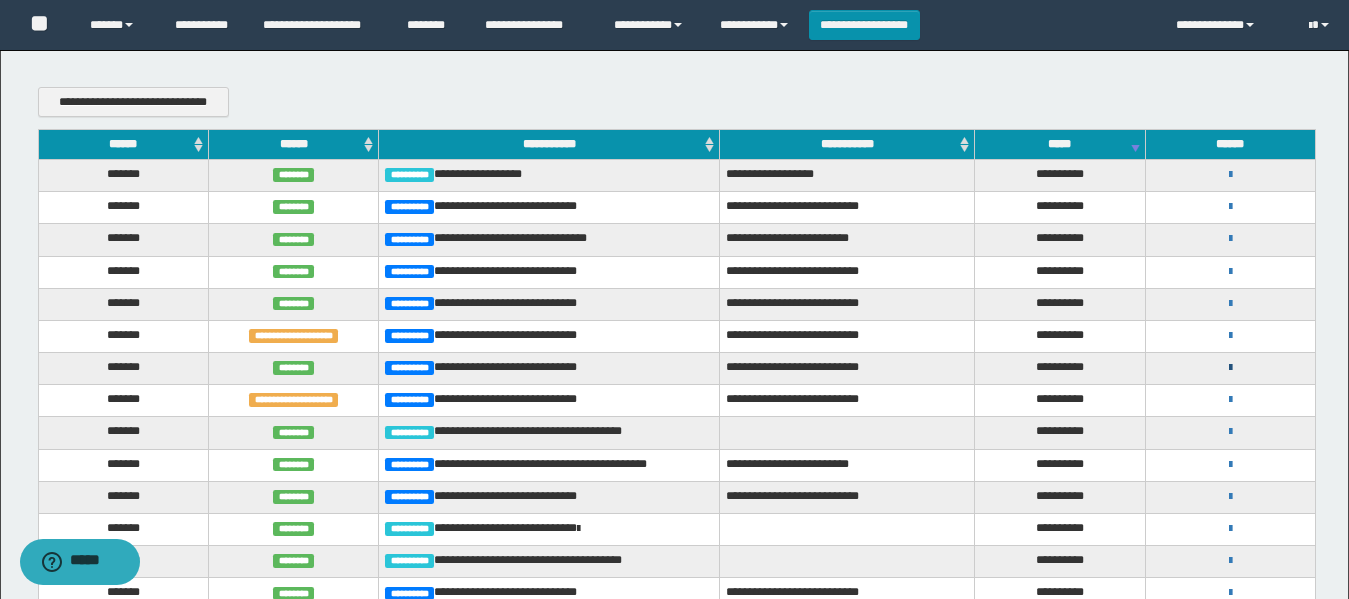 click at bounding box center [1230, 368] 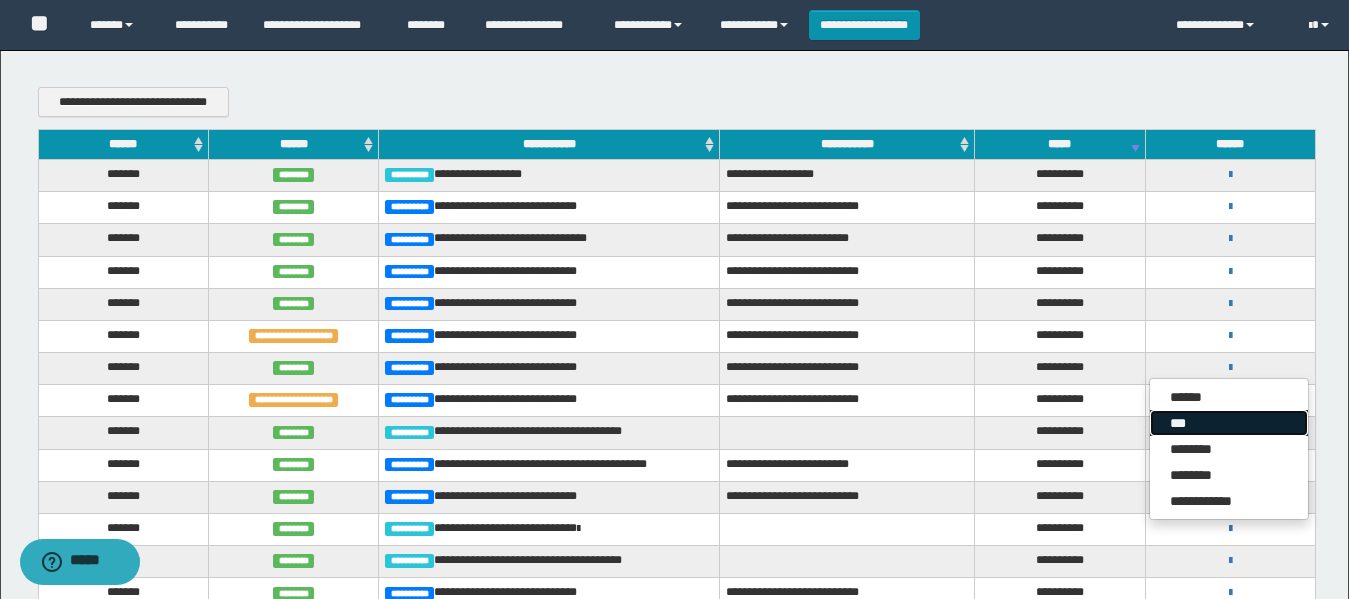 click on "***" at bounding box center [1229, 423] 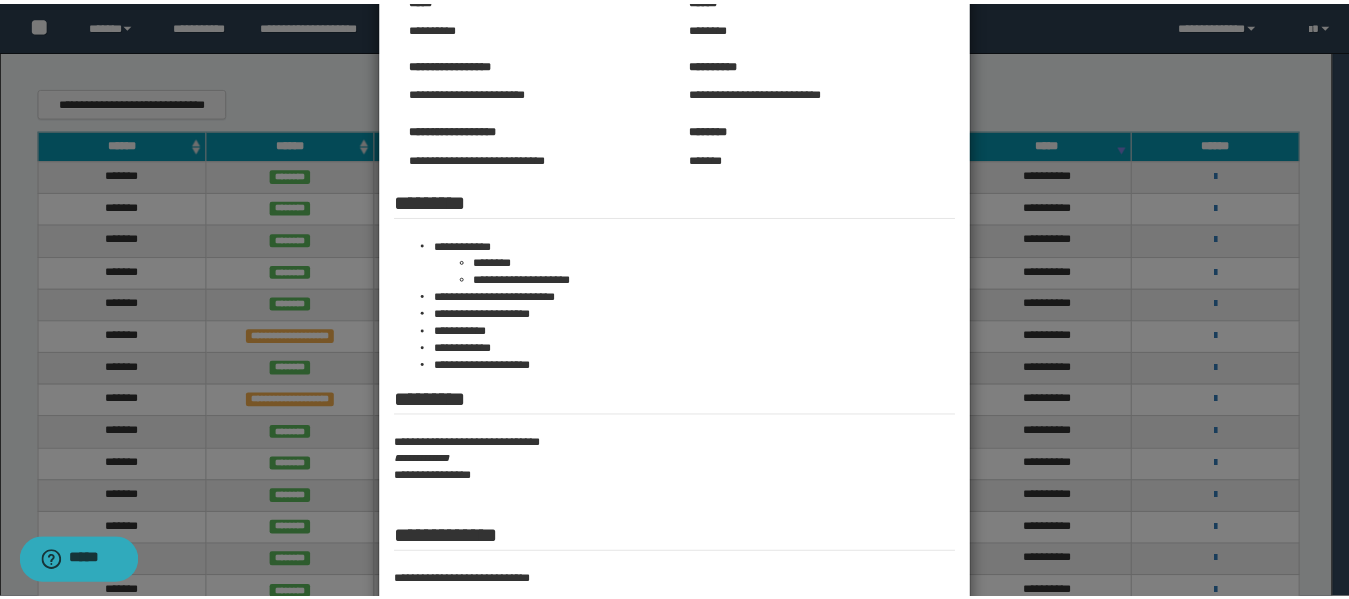 scroll, scrollTop: 0, scrollLeft: 0, axis: both 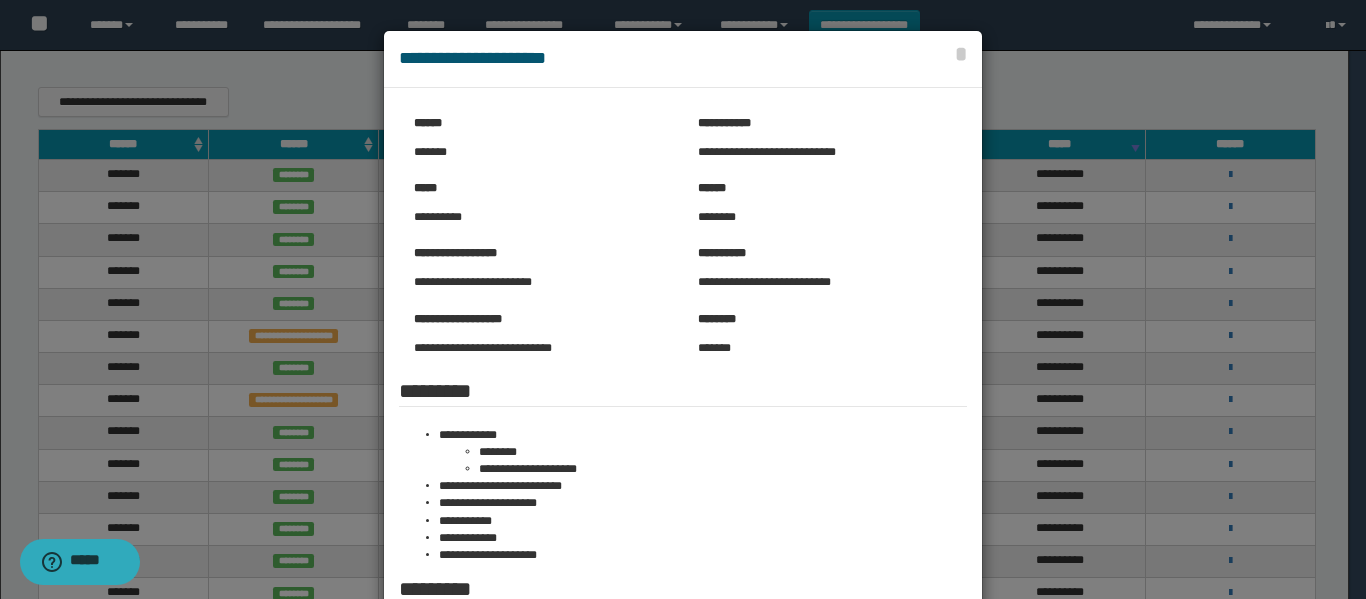 click on "**********" at bounding box center (683, 59) 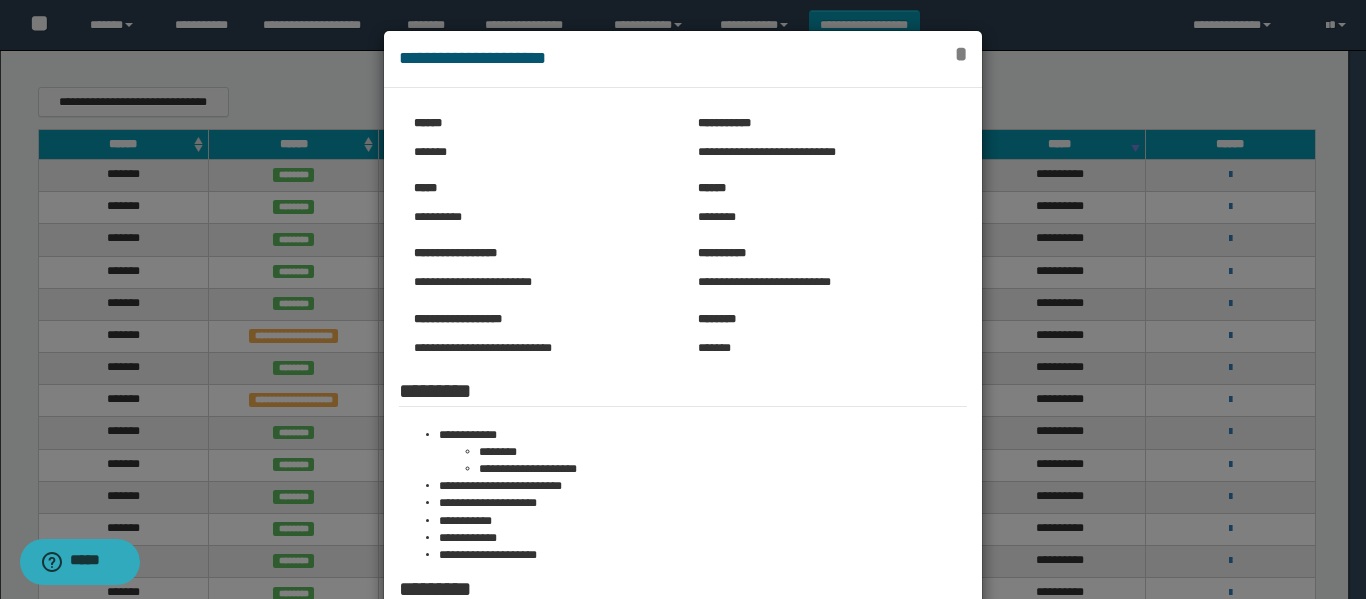 click on "*" at bounding box center (961, 54) 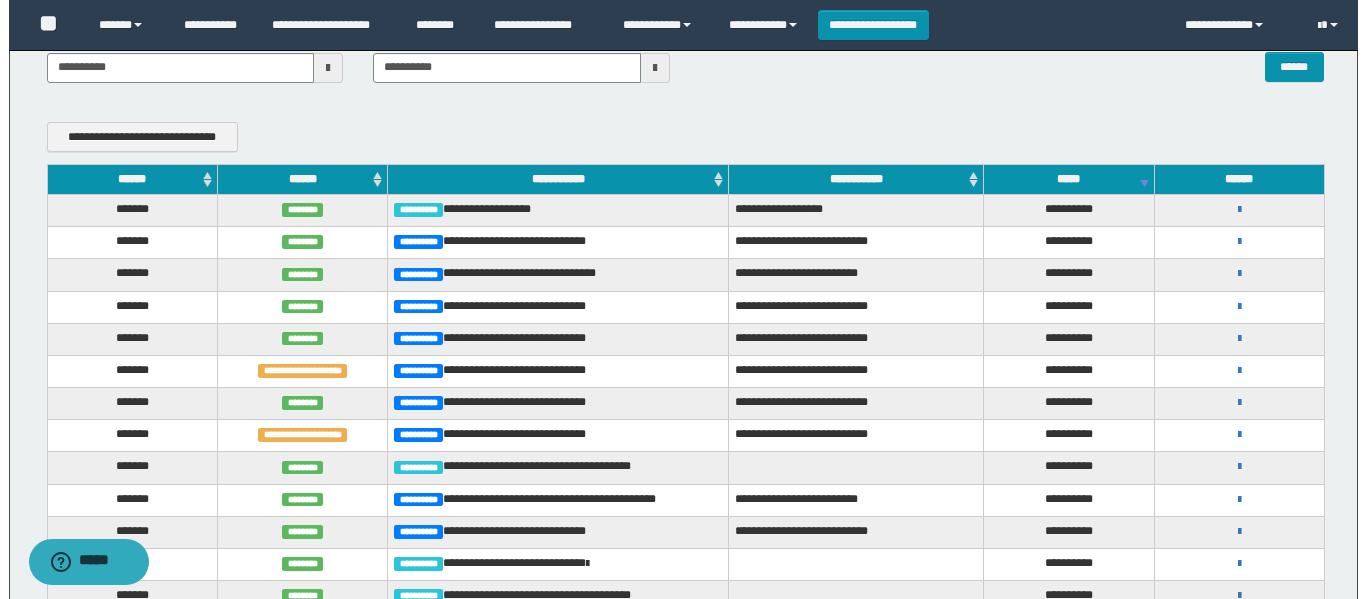 scroll, scrollTop: 300, scrollLeft: 0, axis: vertical 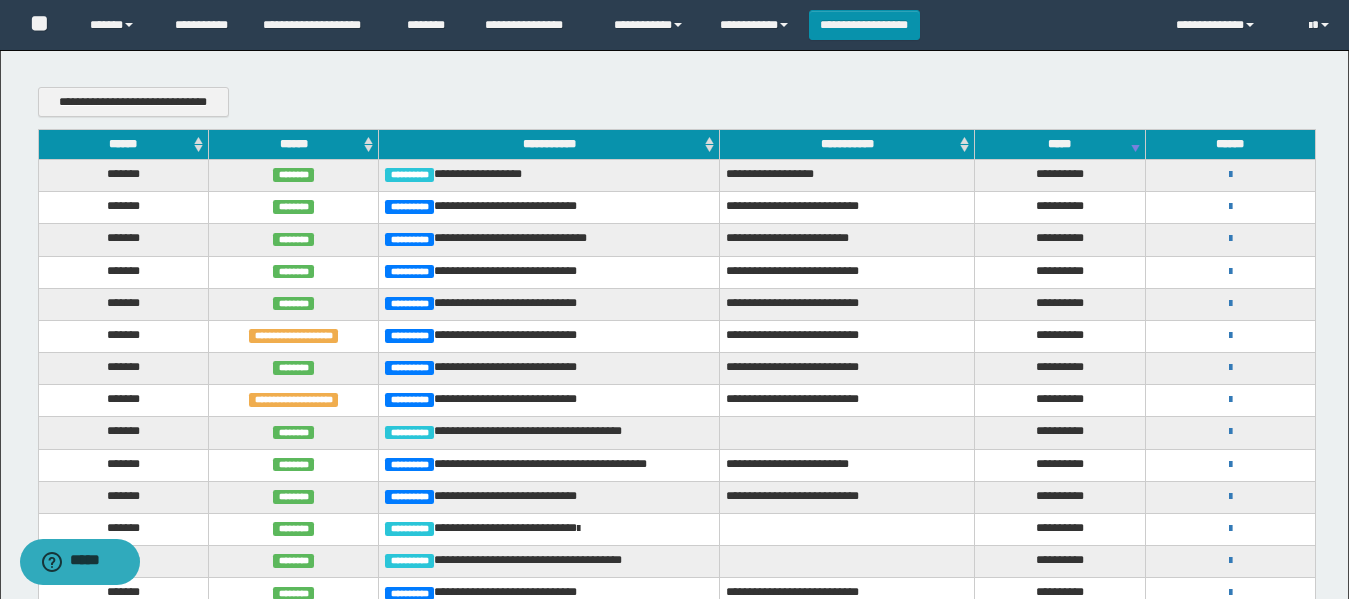 click on "**********" at bounding box center (1230, 335) 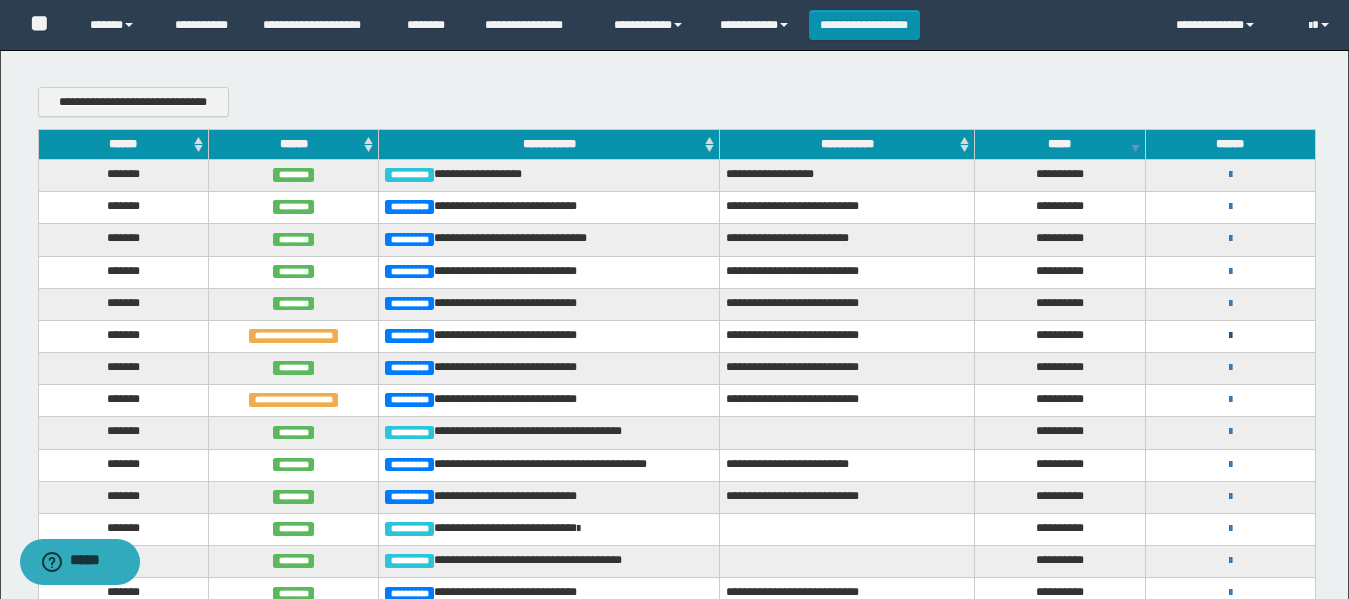 click at bounding box center [1230, 336] 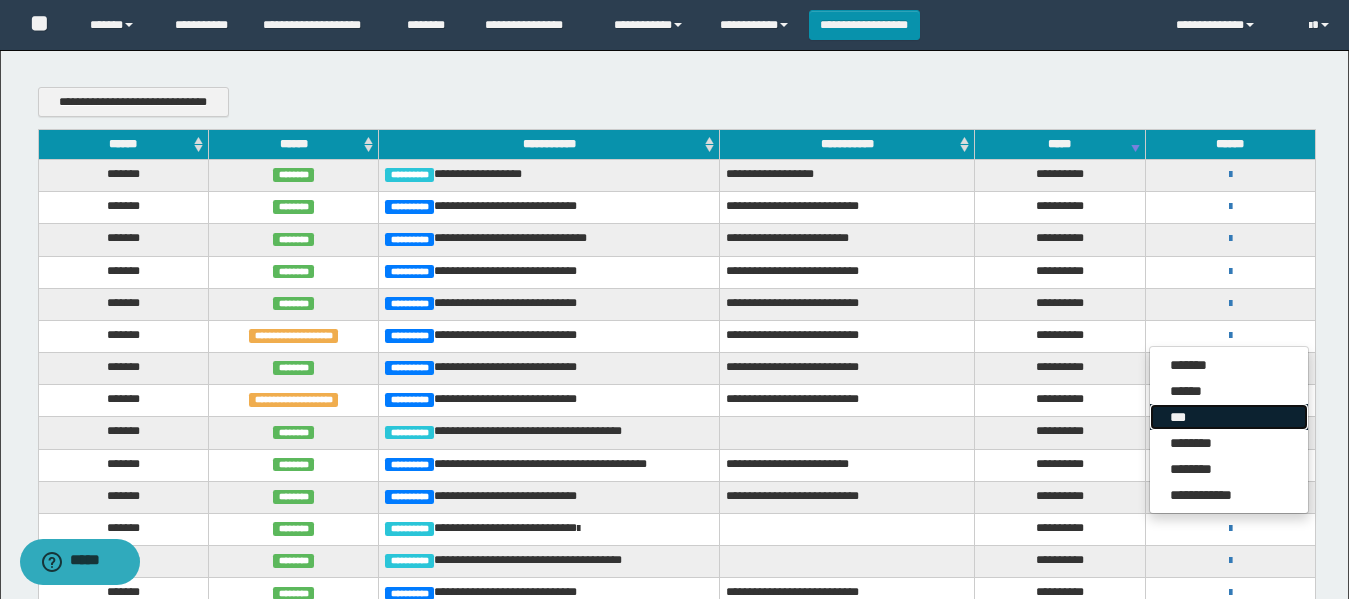 click on "***" at bounding box center [1229, 417] 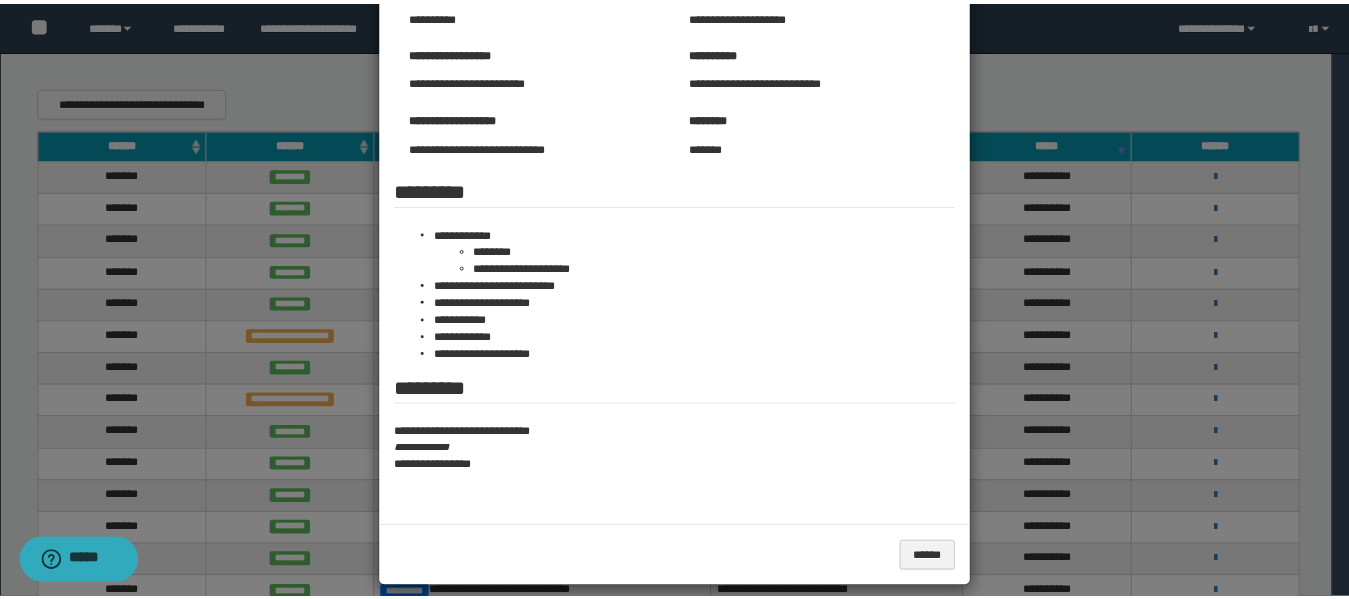 scroll, scrollTop: 0, scrollLeft: 0, axis: both 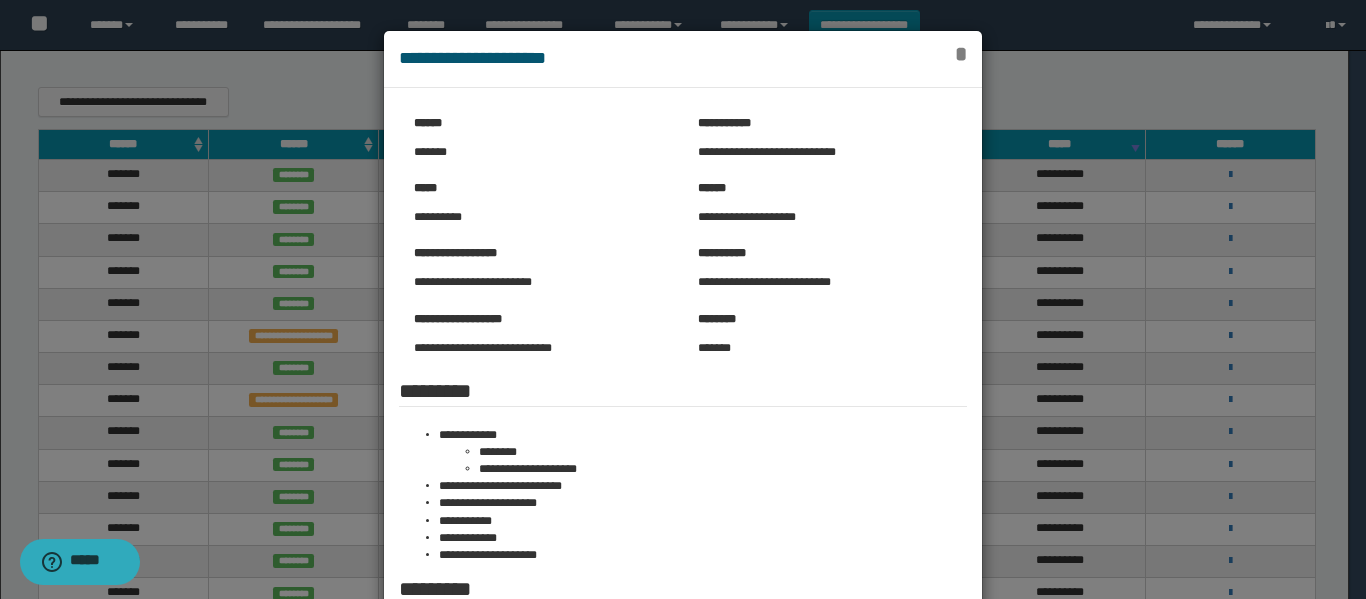 click on "*" at bounding box center (961, 54) 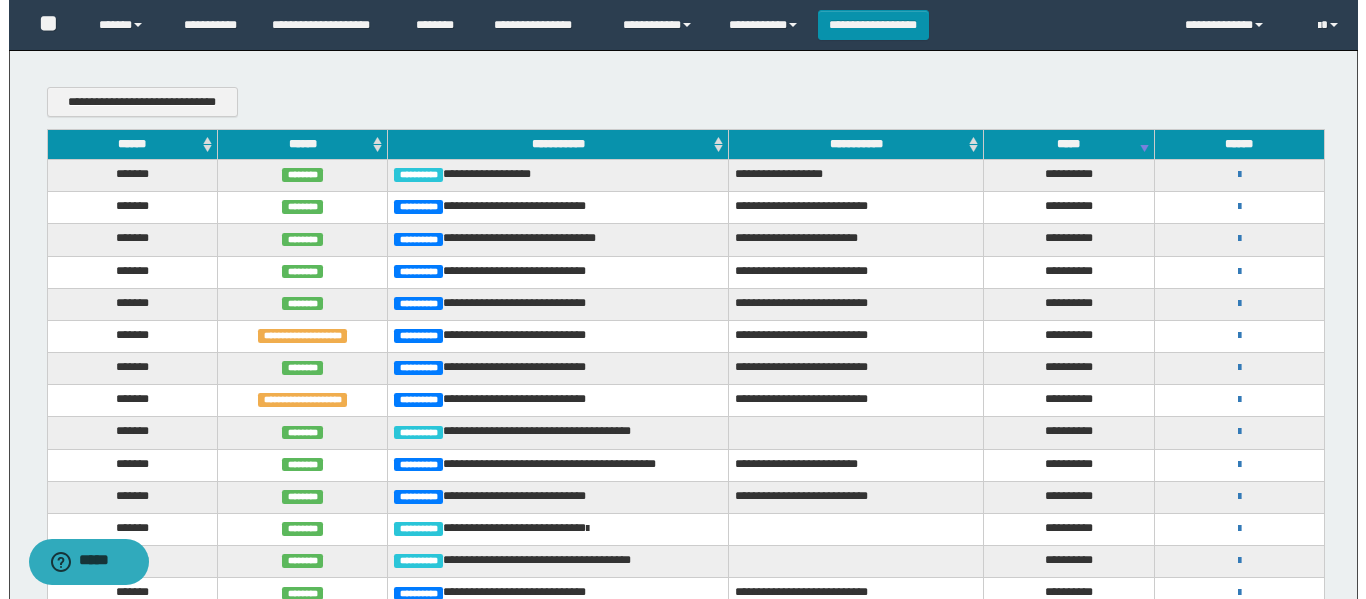 scroll, scrollTop: 400, scrollLeft: 0, axis: vertical 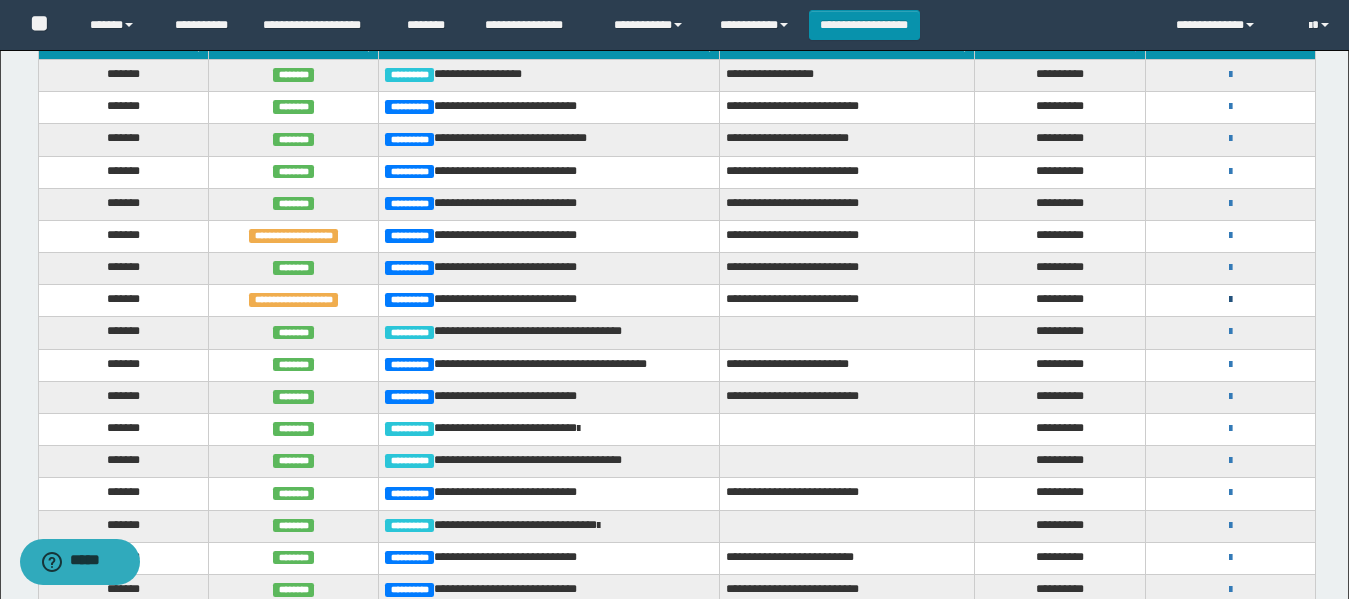 click at bounding box center (1230, 300) 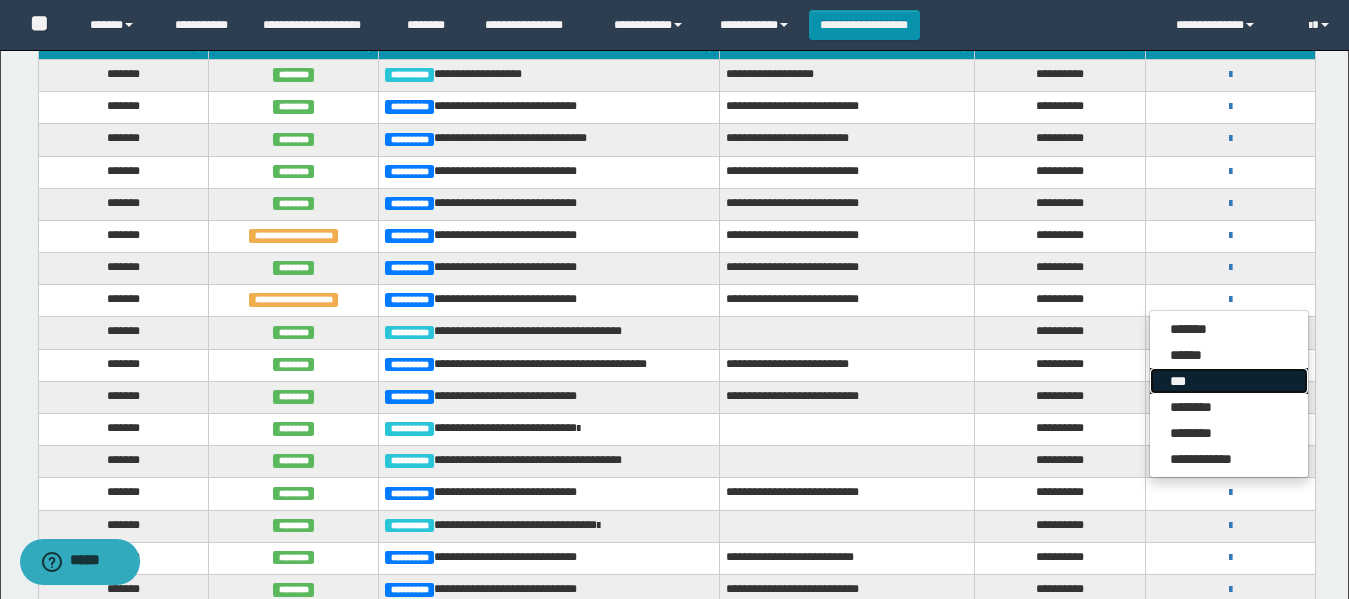 click on "***" at bounding box center [1229, 381] 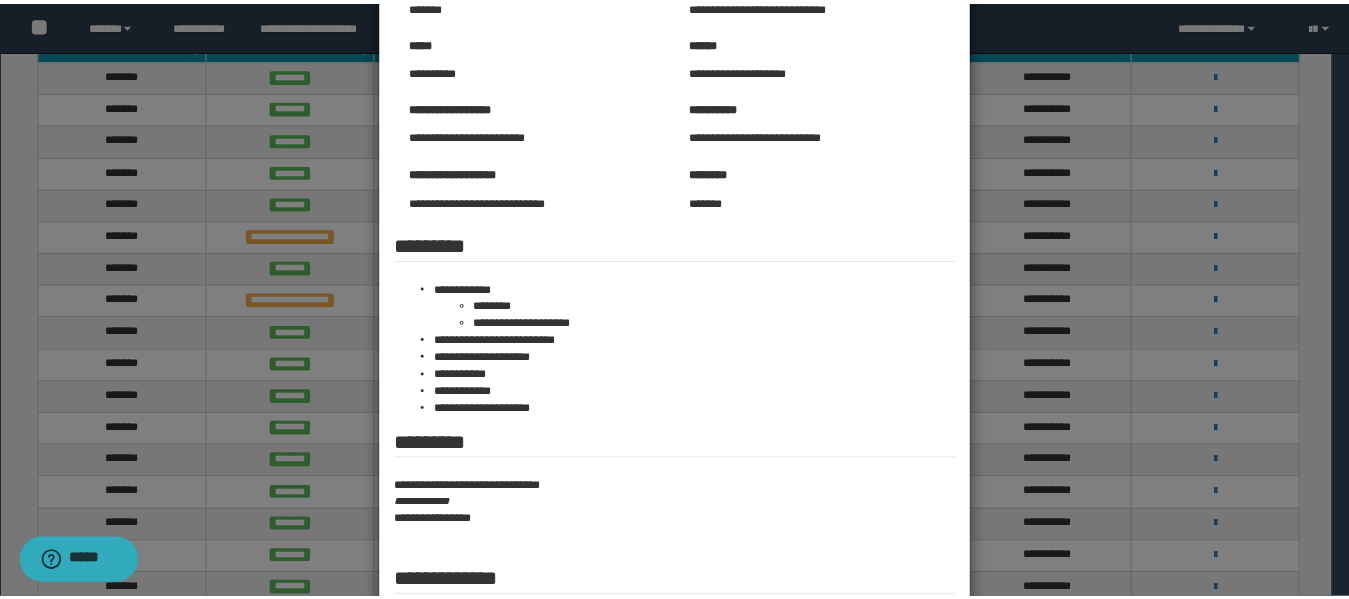 scroll, scrollTop: 0, scrollLeft: 0, axis: both 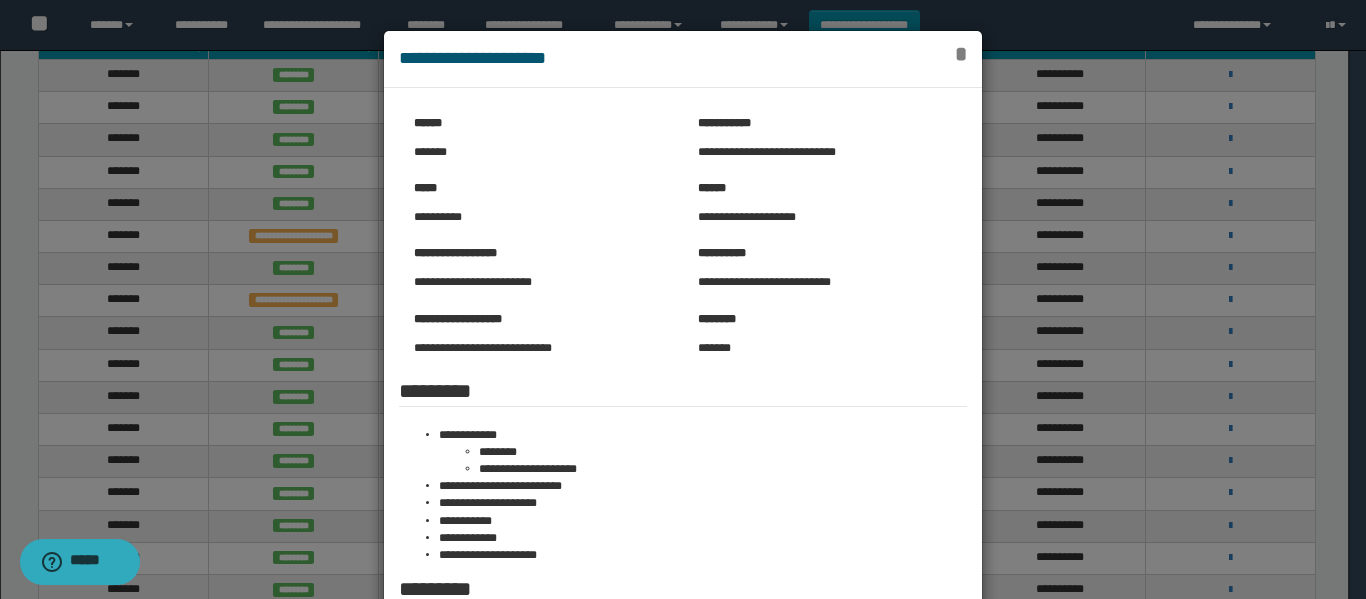 click on "*" at bounding box center [961, 54] 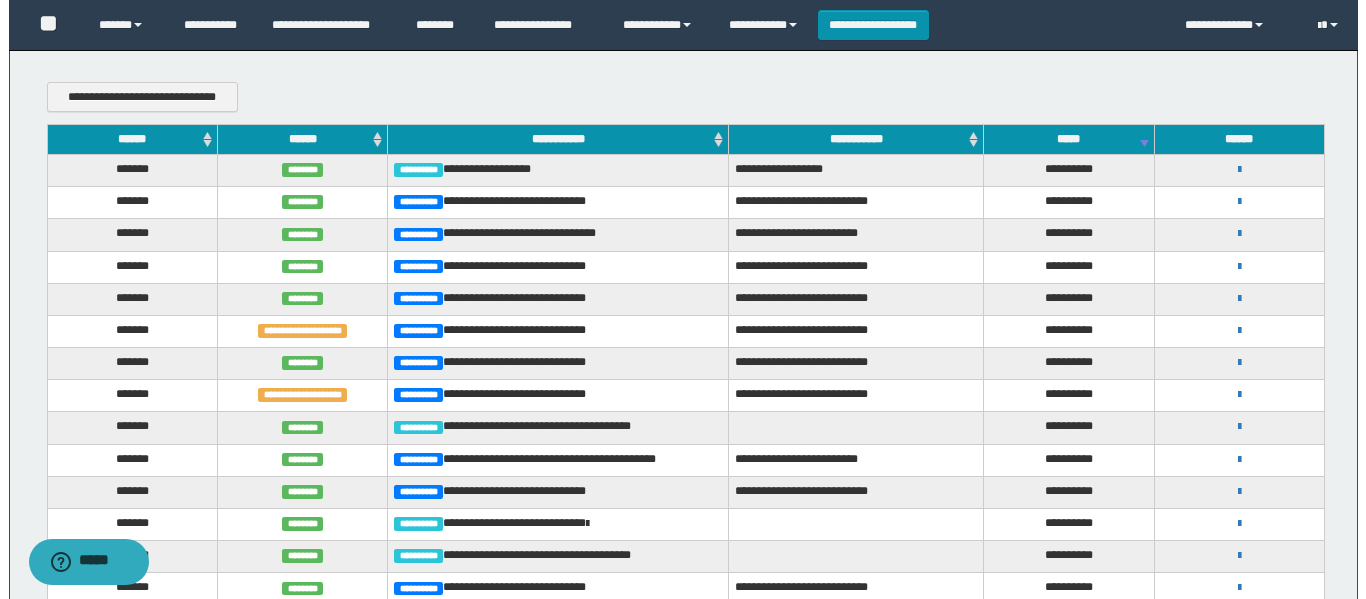 scroll, scrollTop: 200, scrollLeft: 0, axis: vertical 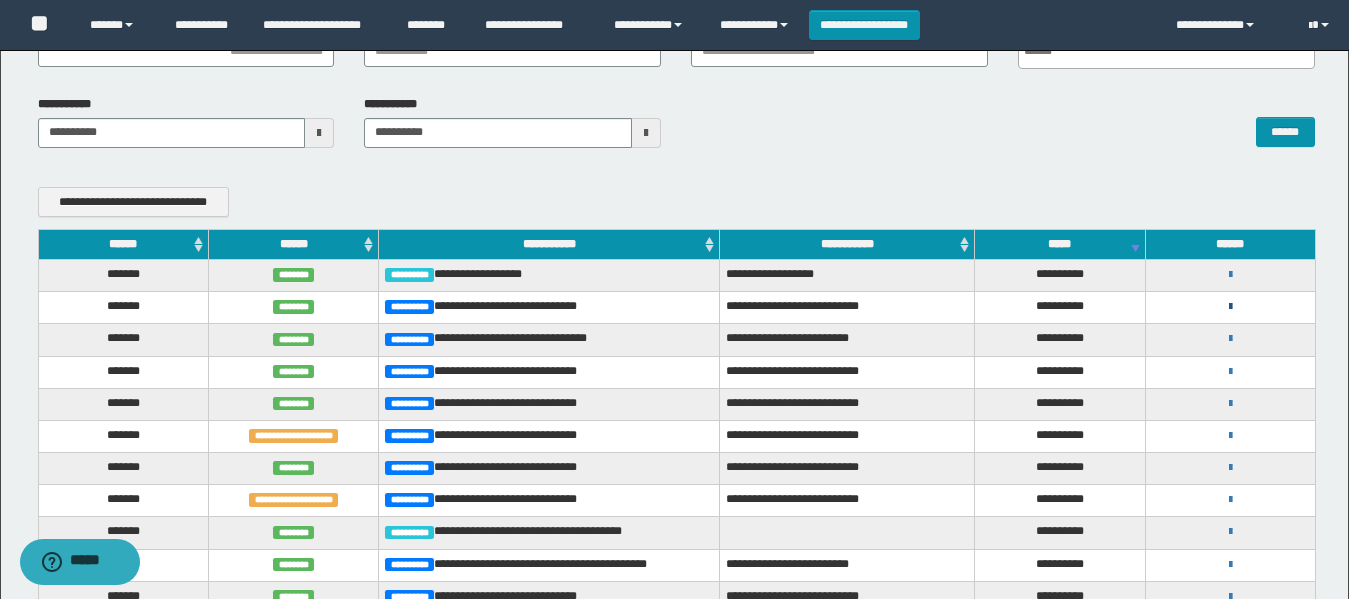 click at bounding box center (1230, 307) 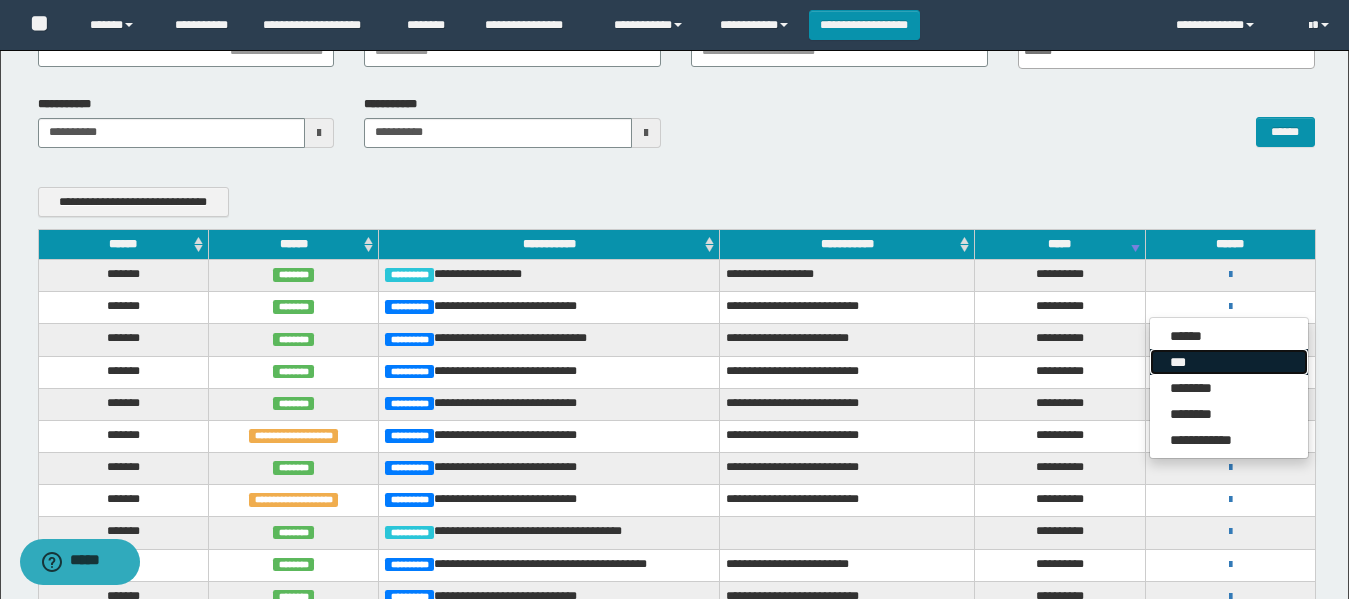 click on "***" at bounding box center (1229, 362) 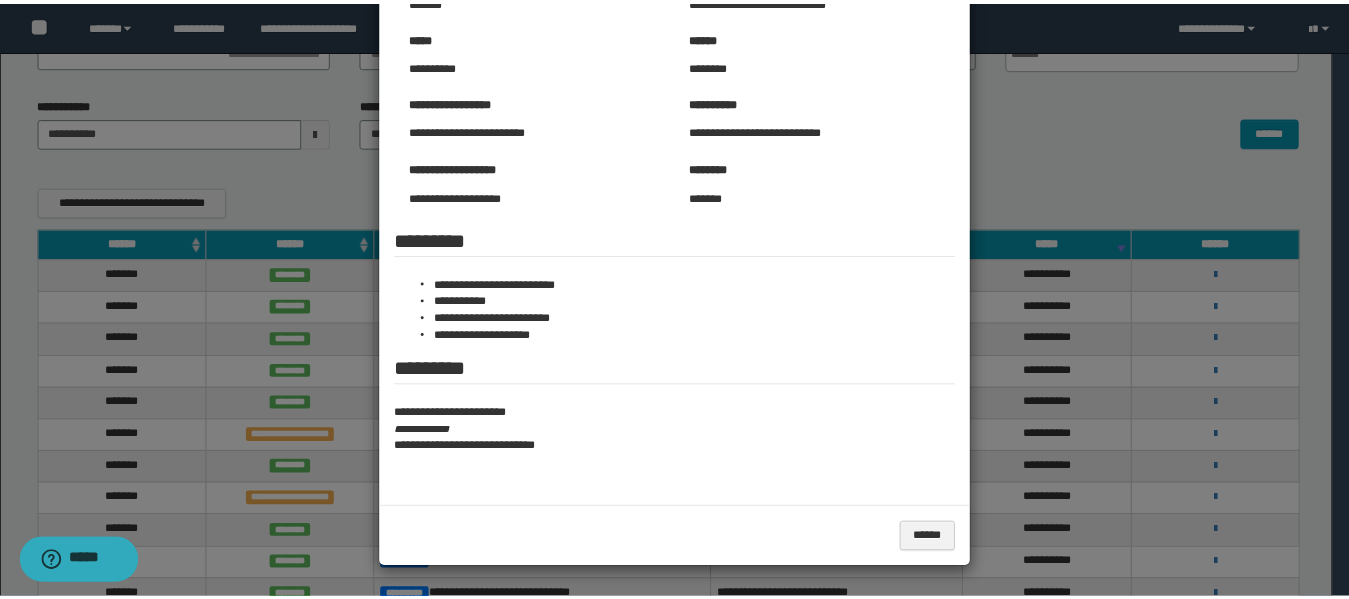 scroll, scrollTop: 0, scrollLeft: 0, axis: both 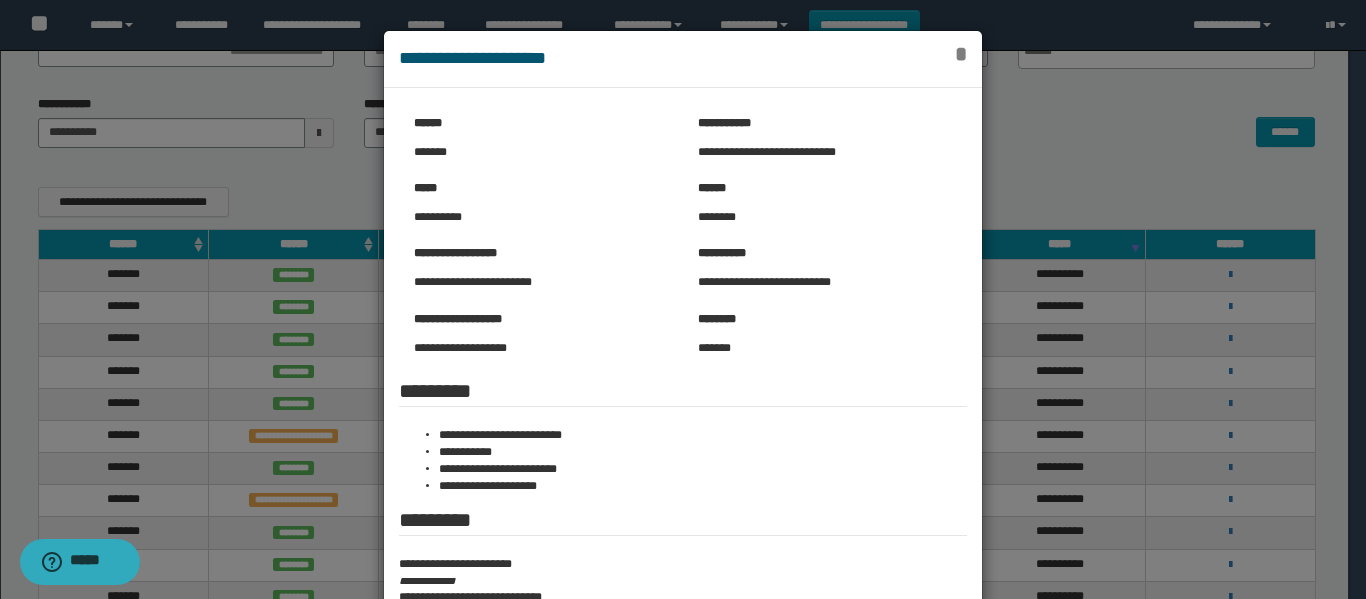 click on "*" at bounding box center [961, 54] 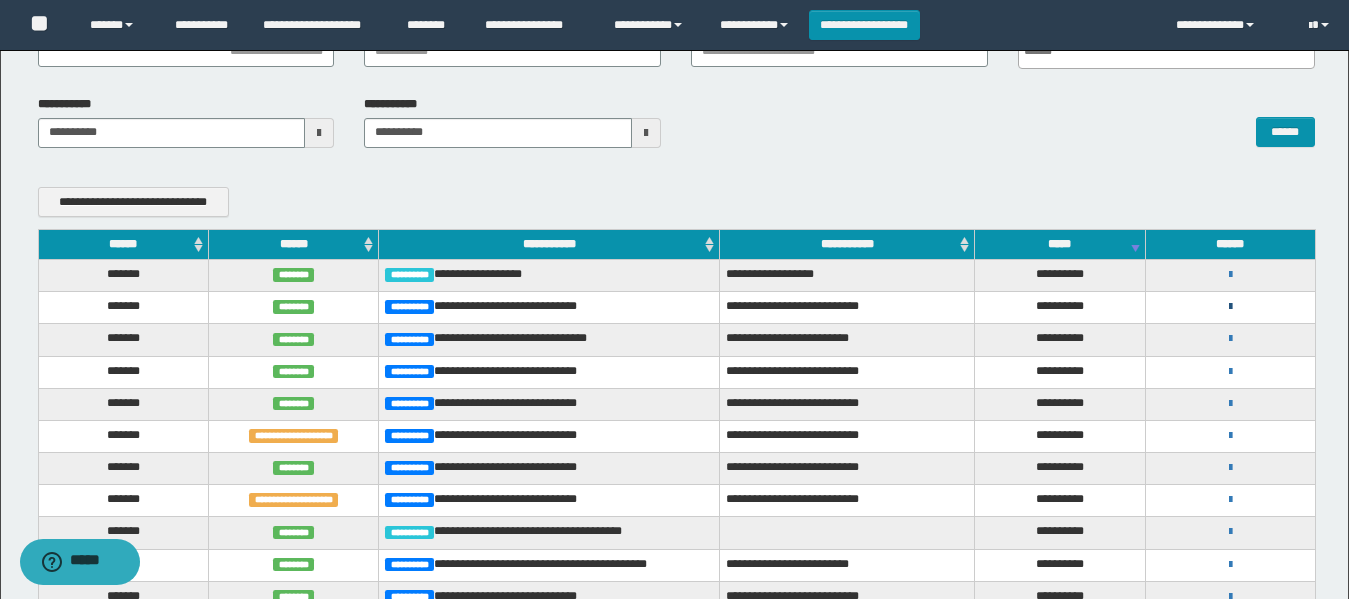 click at bounding box center (1230, 307) 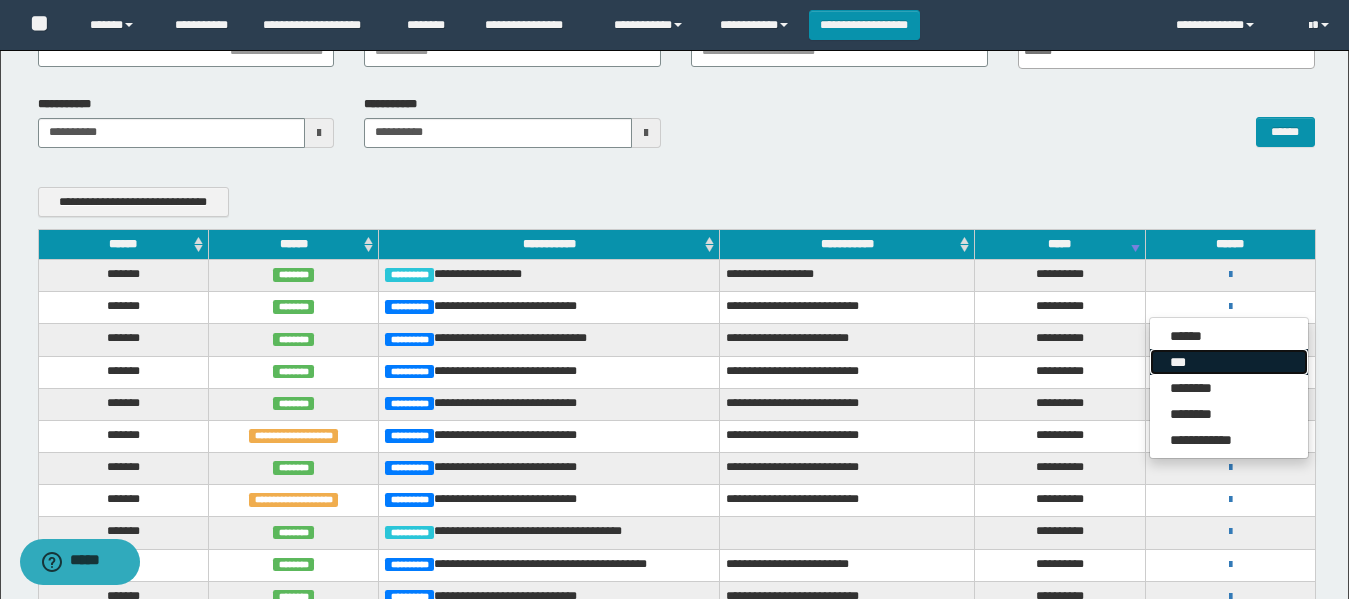 click on "***" at bounding box center (1229, 362) 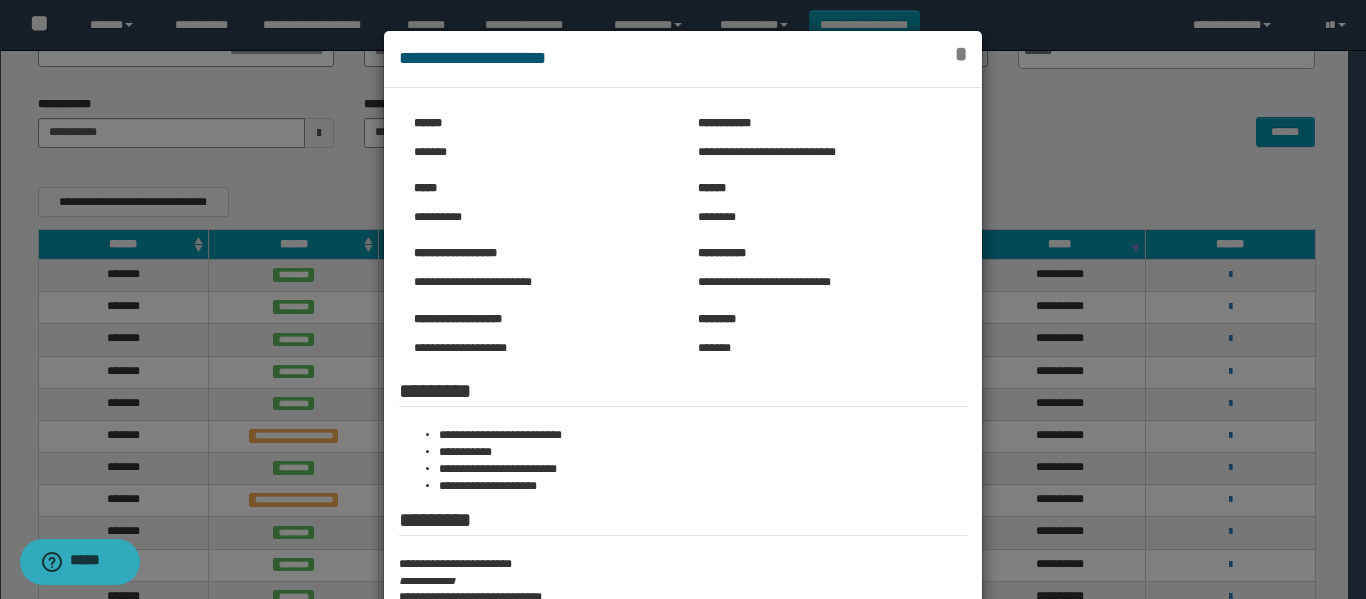 click on "*" at bounding box center (961, 54) 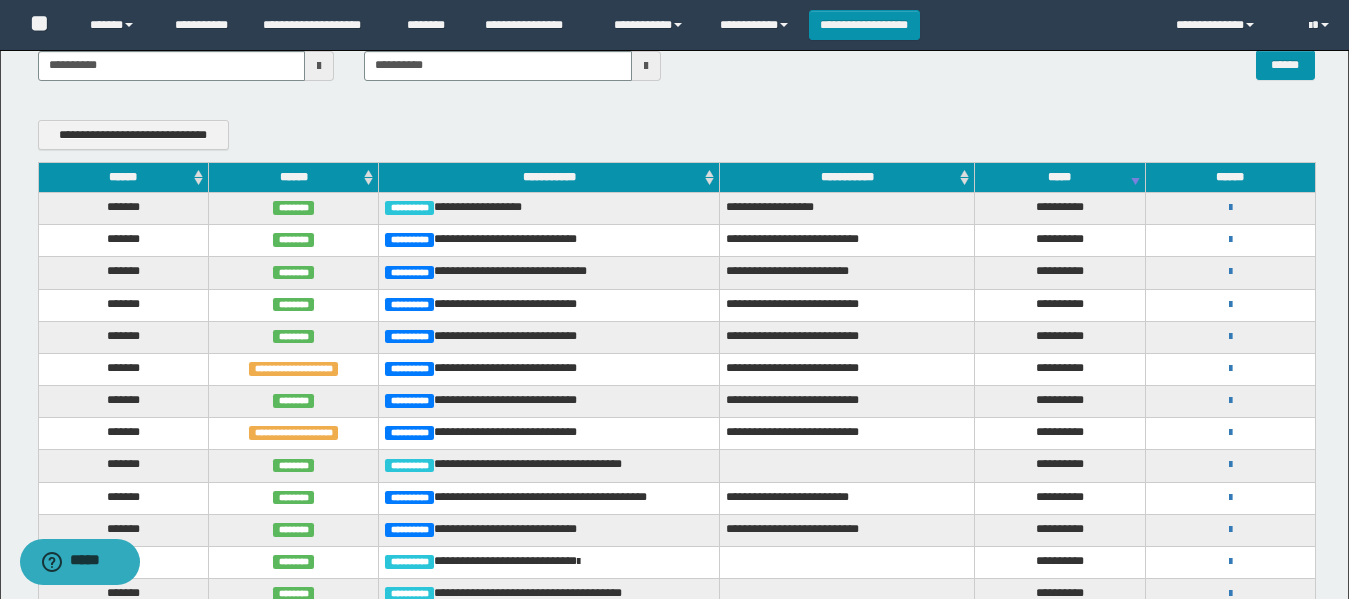 scroll, scrollTop: 0, scrollLeft: 0, axis: both 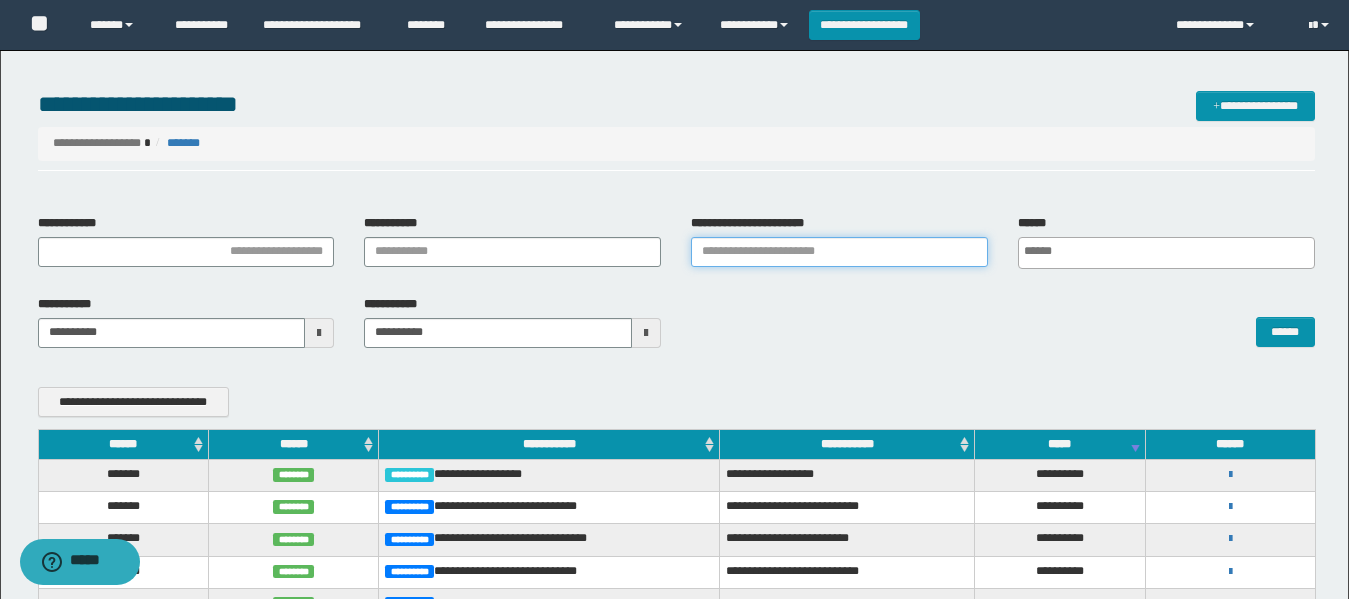 drag, startPoint x: 781, startPoint y: 256, endPoint x: 687, endPoint y: 348, distance: 131.52946 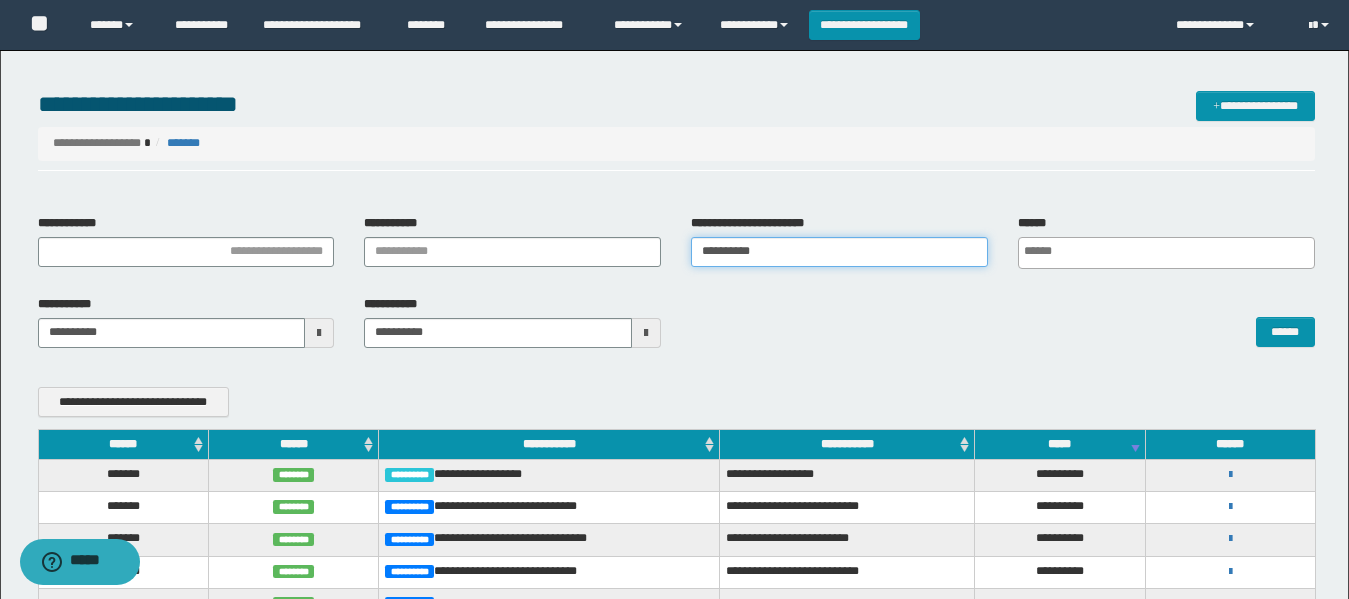 type on "**********" 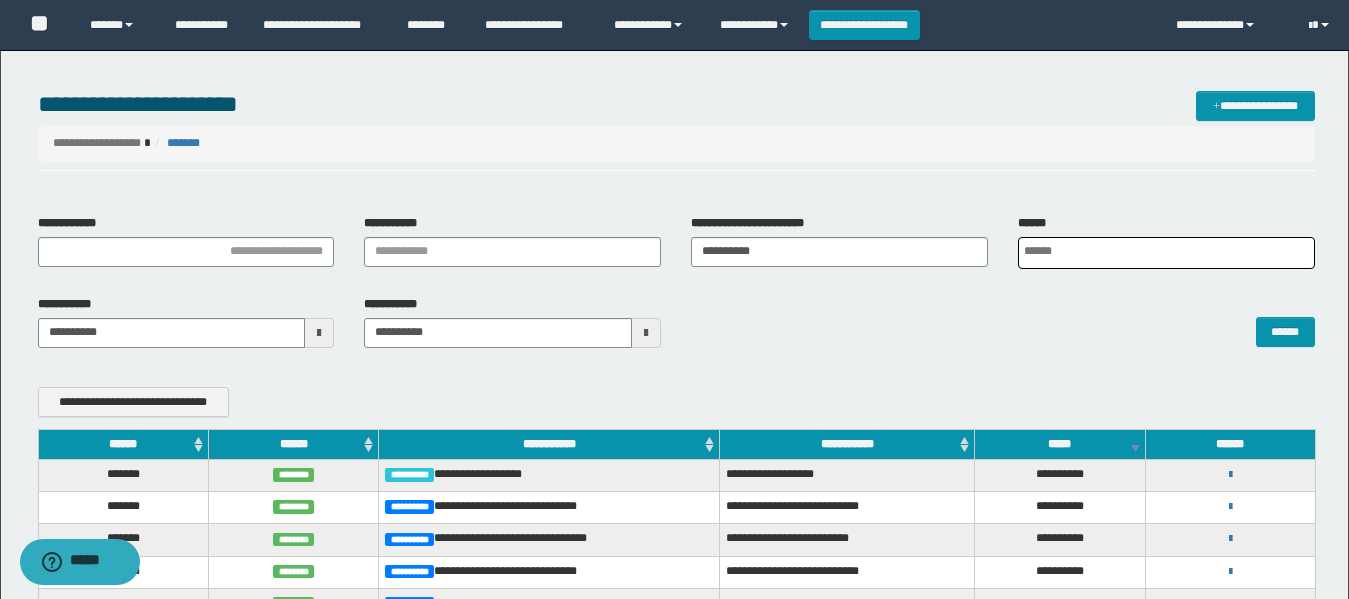 scroll, scrollTop: 0, scrollLeft: 5, axis: horizontal 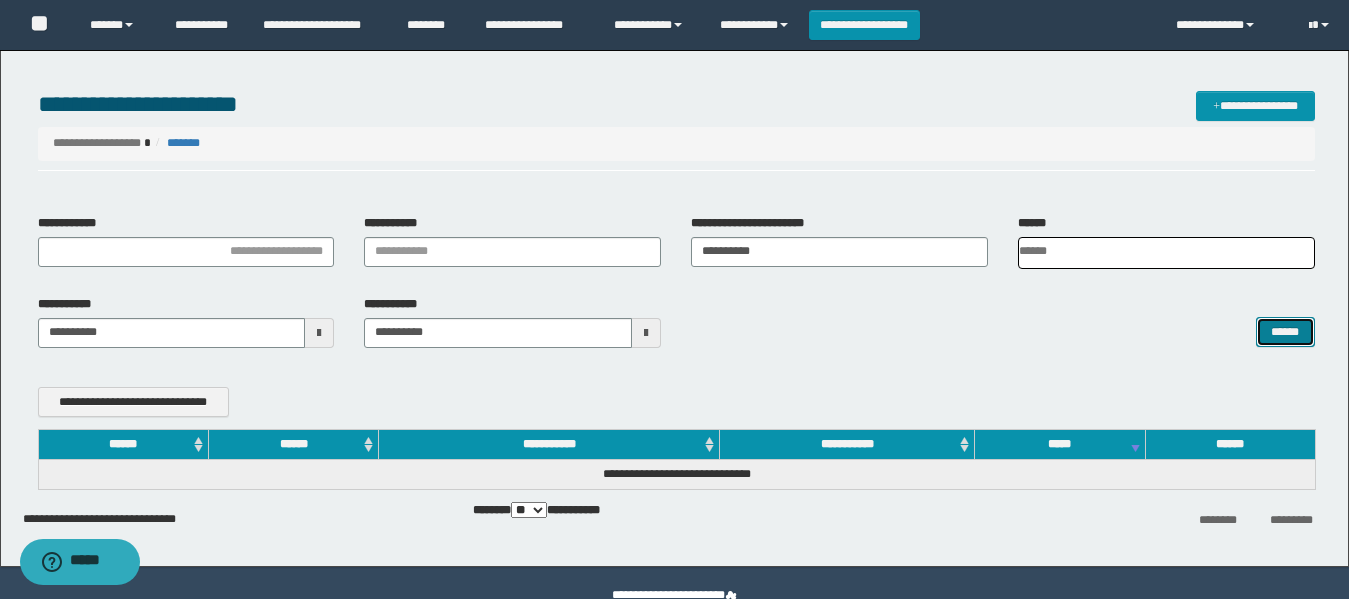 click on "******" at bounding box center (1285, 332) 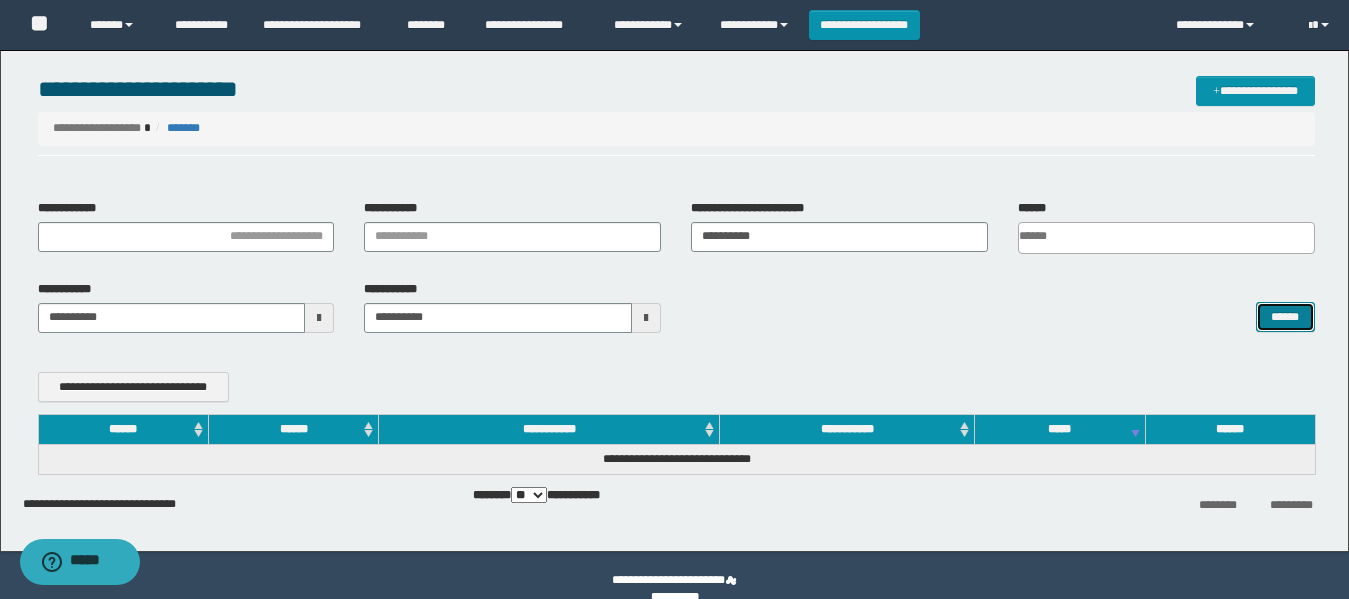 scroll, scrollTop: 0, scrollLeft: 0, axis: both 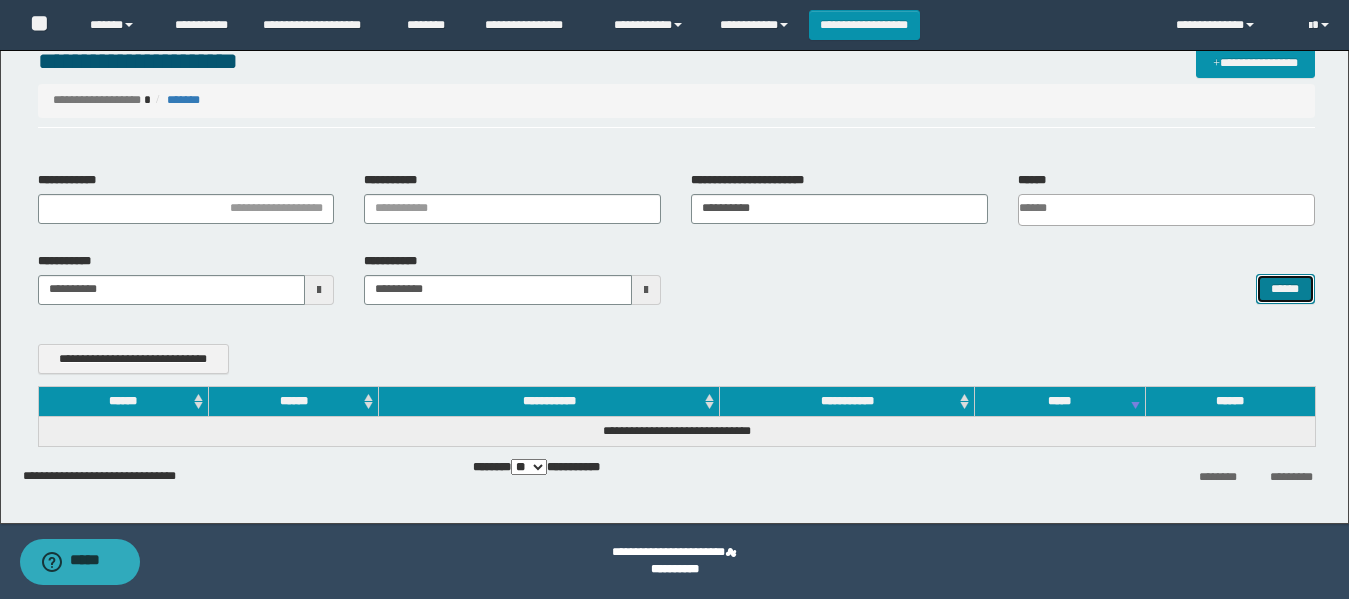 click on "******" at bounding box center [1285, 289] 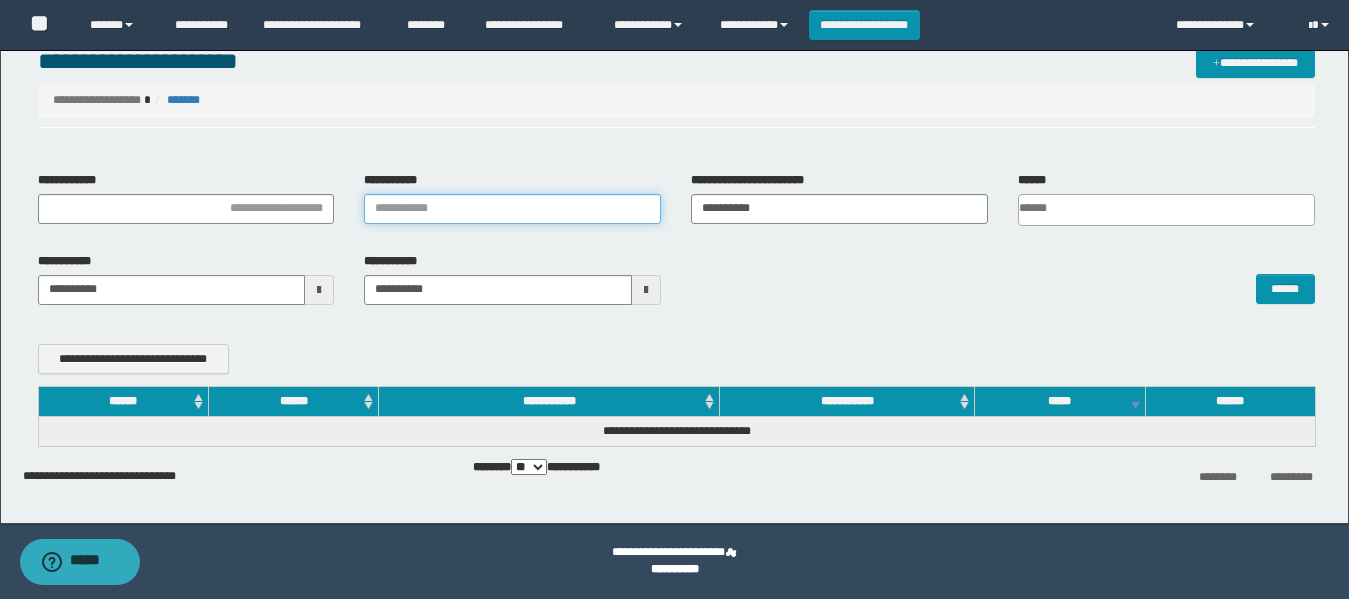 click on "**********" at bounding box center (512, 209) 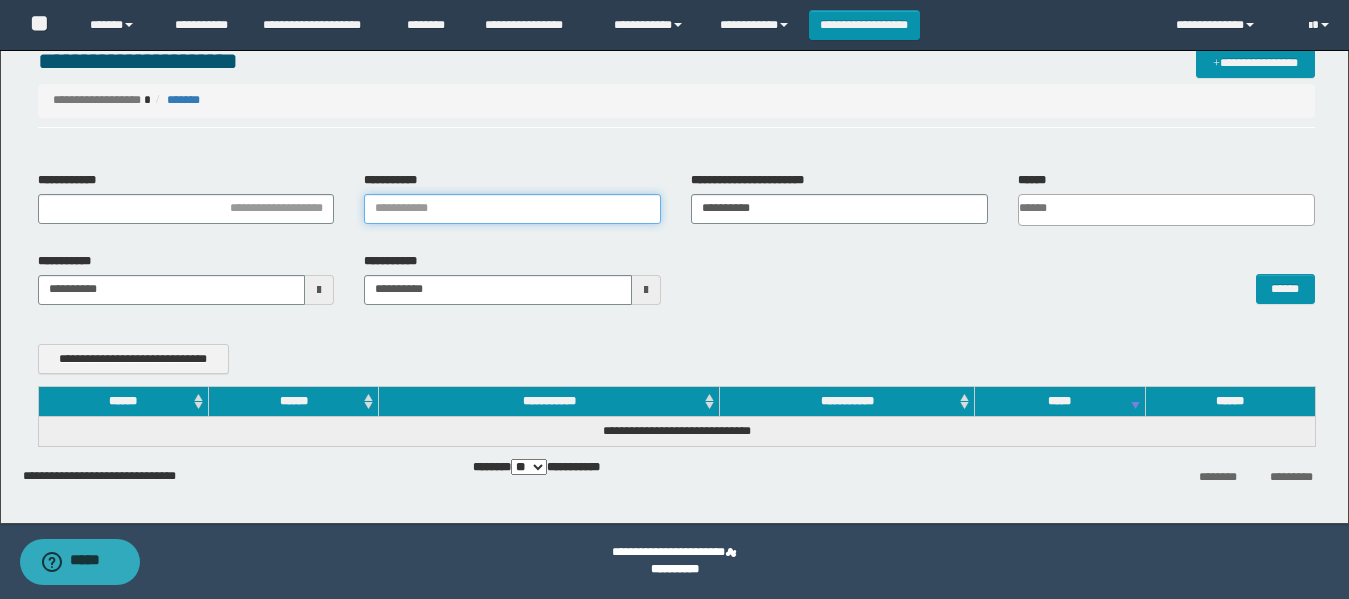 type on "*" 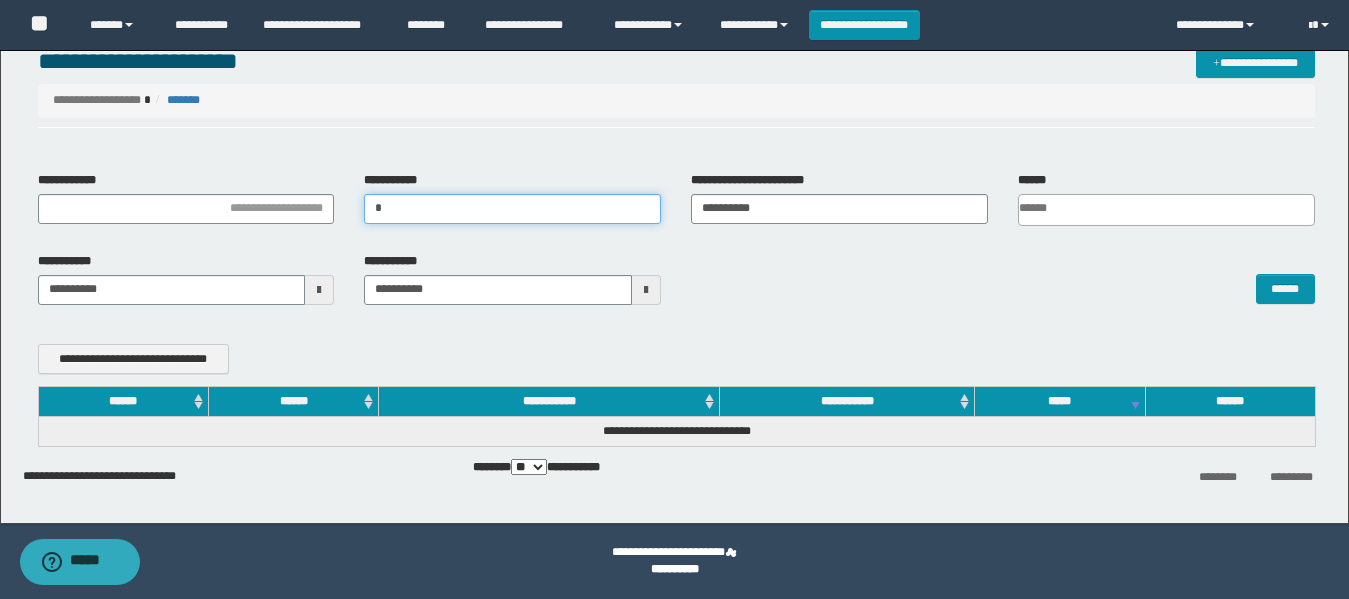 type 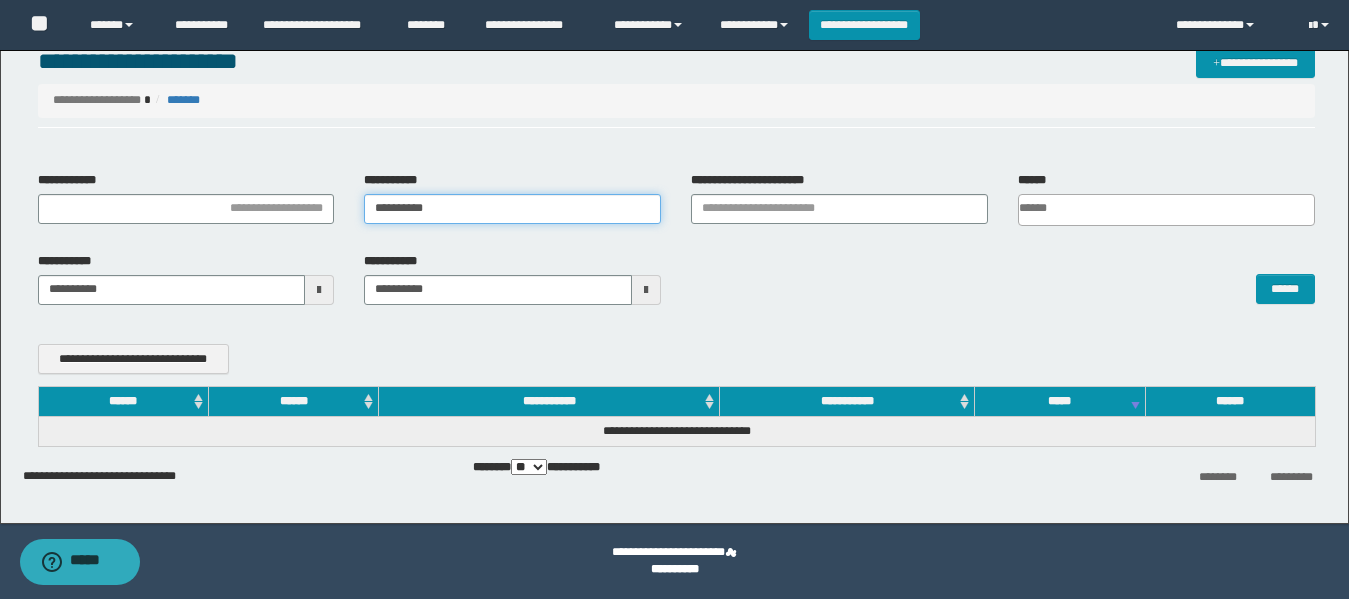 type on "**********" 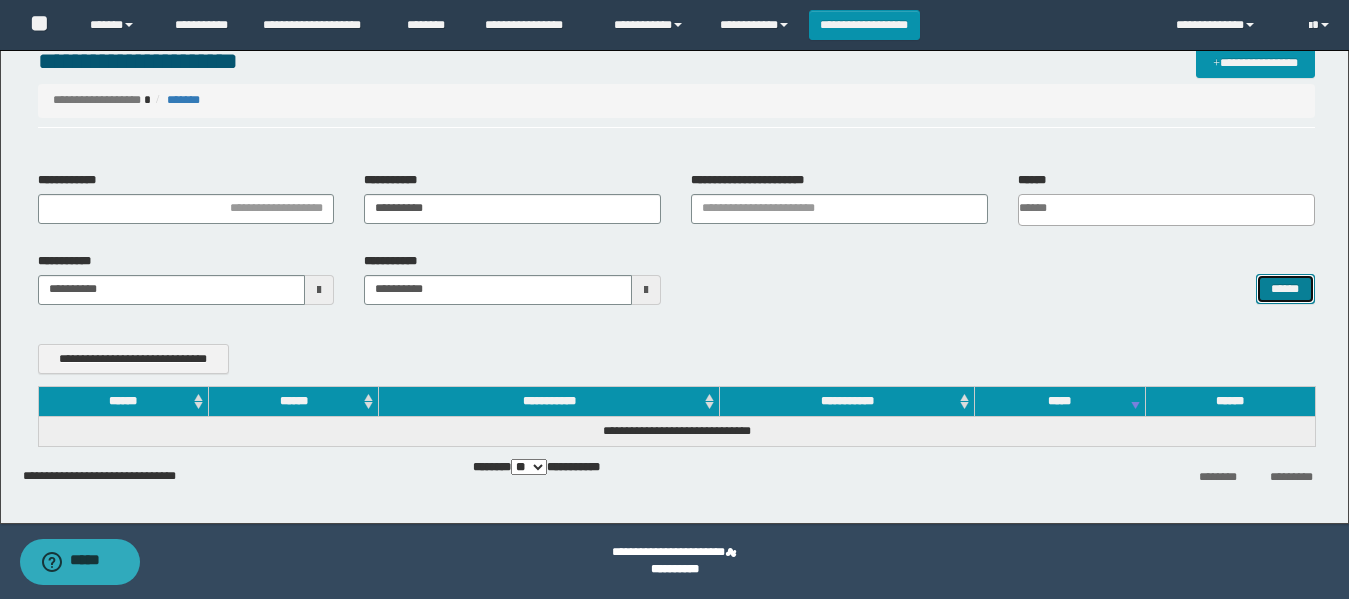 click on "******" at bounding box center [1285, 289] 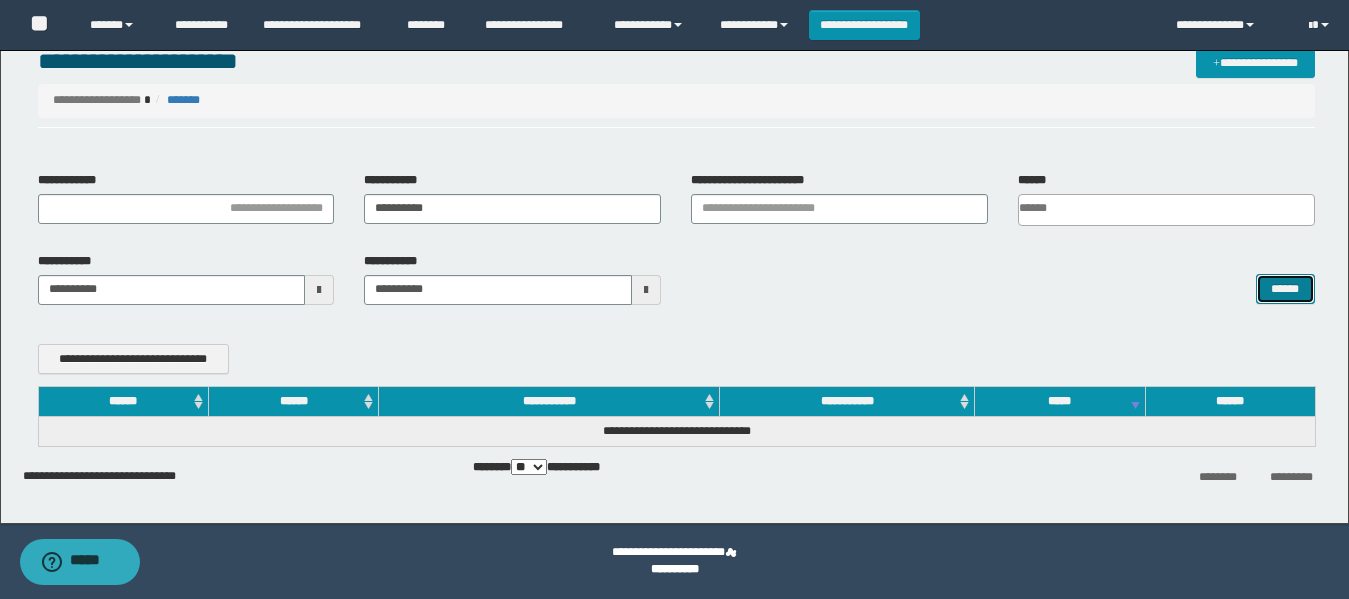 click on "******" at bounding box center (1285, 289) 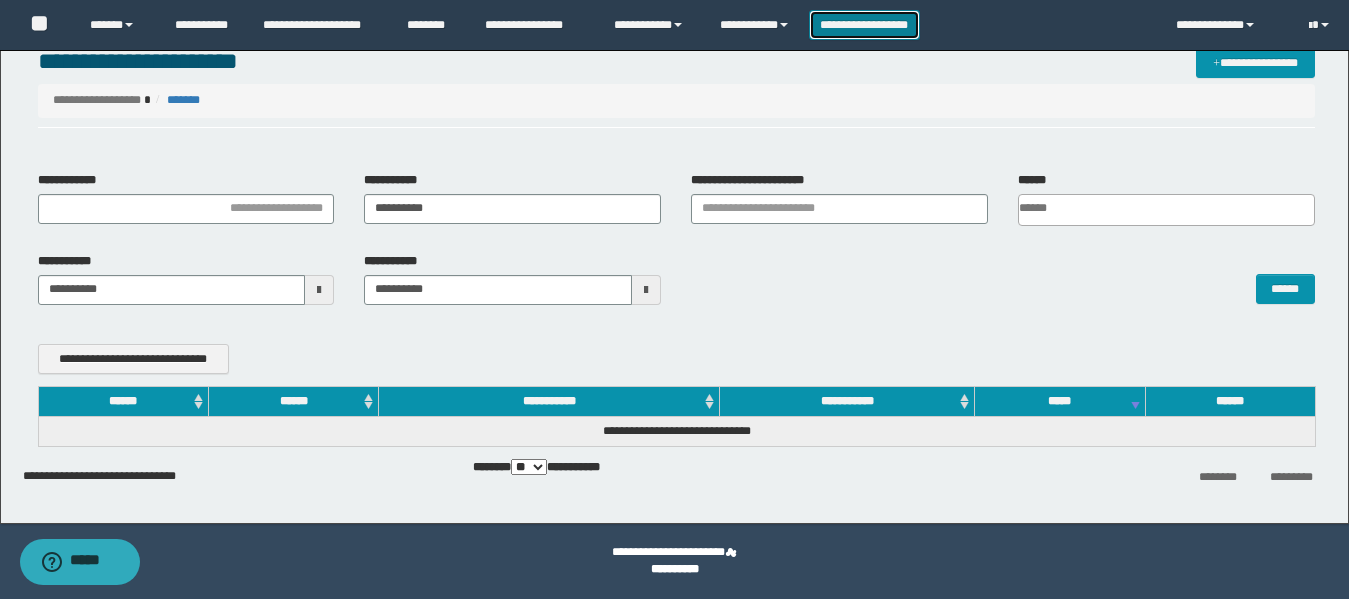 click on "**********" at bounding box center (864, 25) 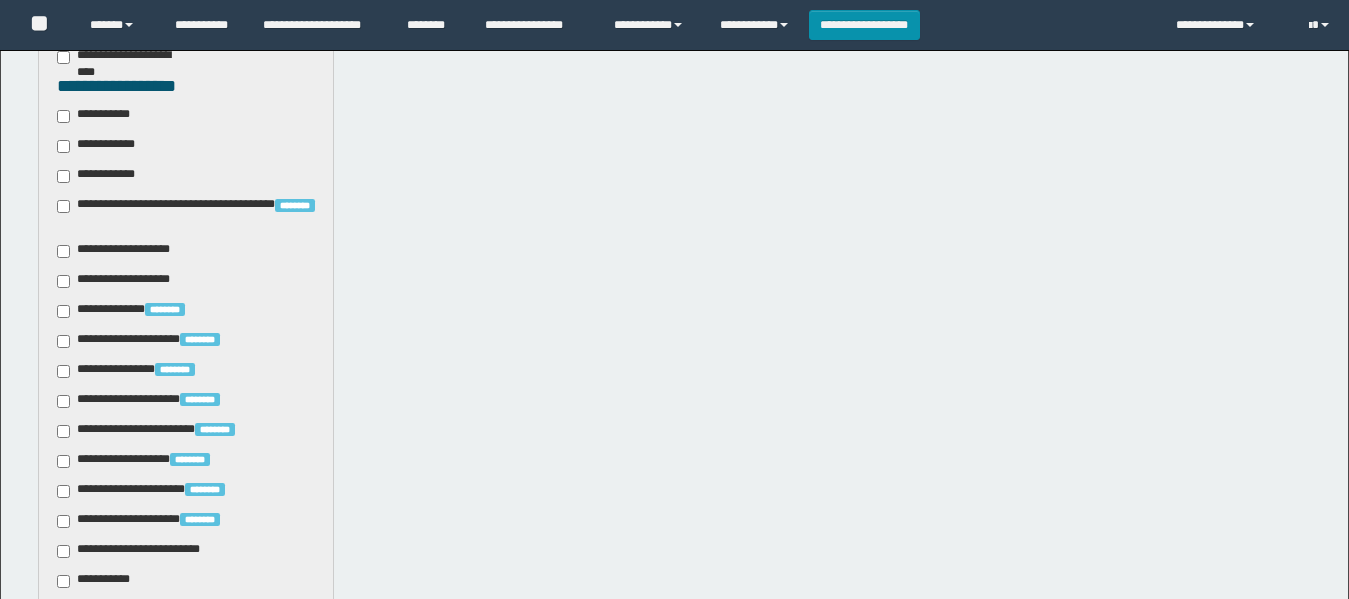 scroll, scrollTop: 0, scrollLeft: 0, axis: both 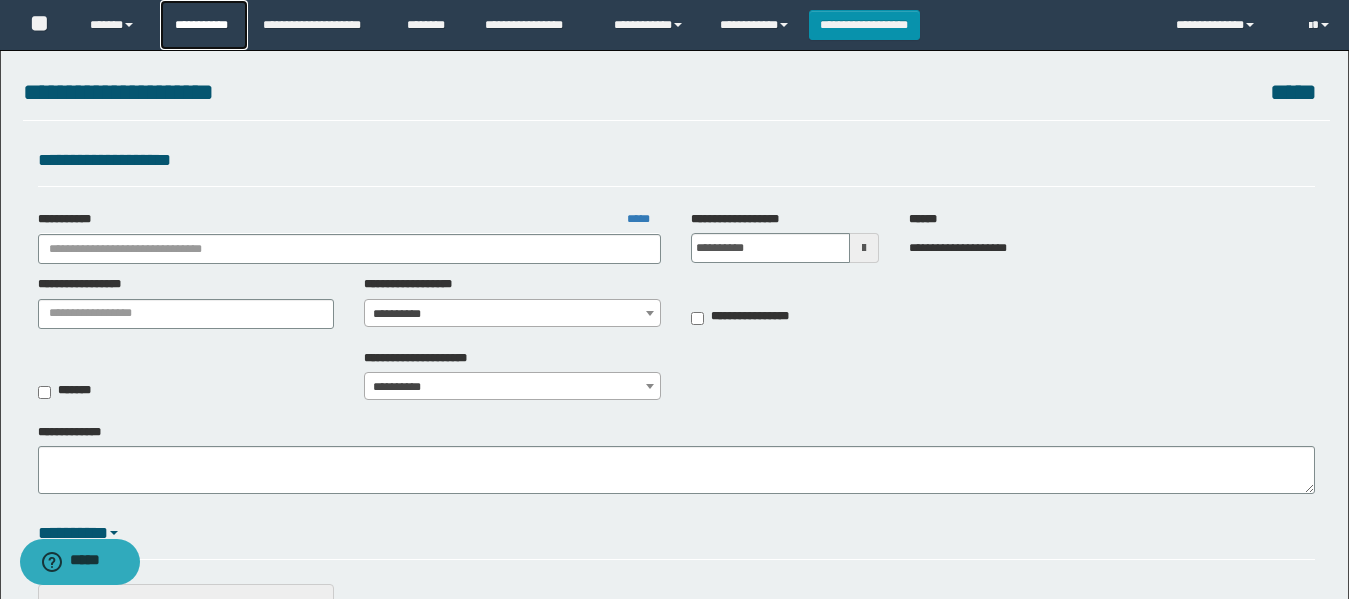 click on "**********" at bounding box center [204, 25] 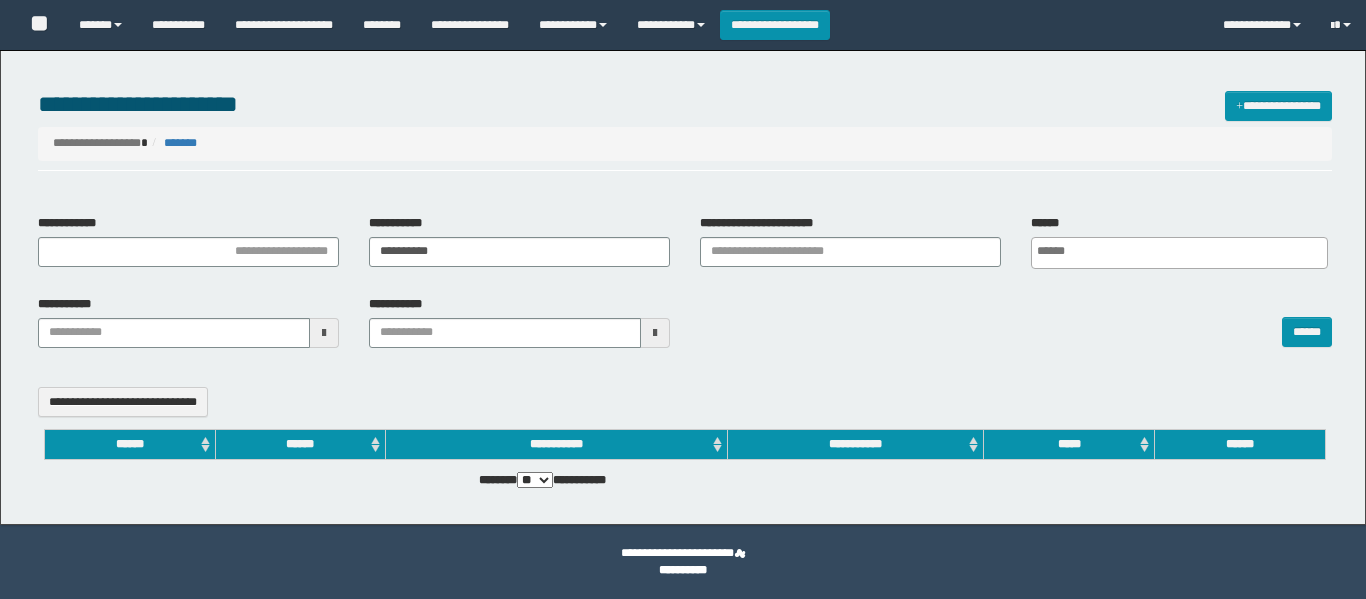 select 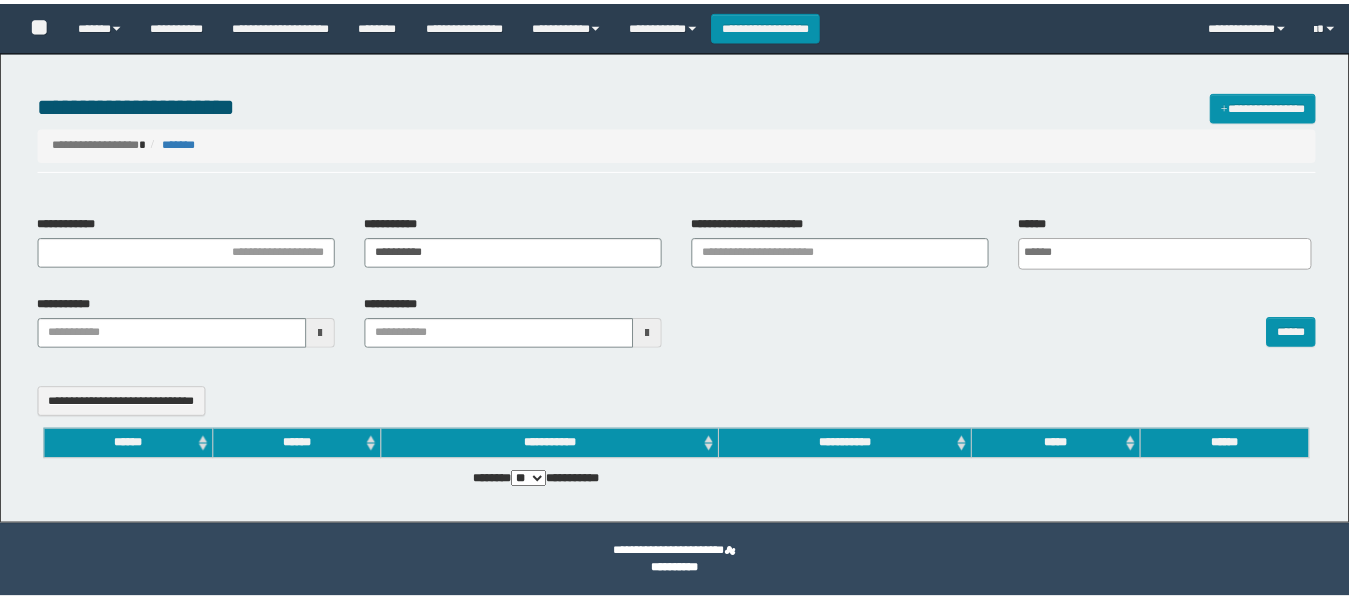 scroll, scrollTop: 0, scrollLeft: 0, axis: both 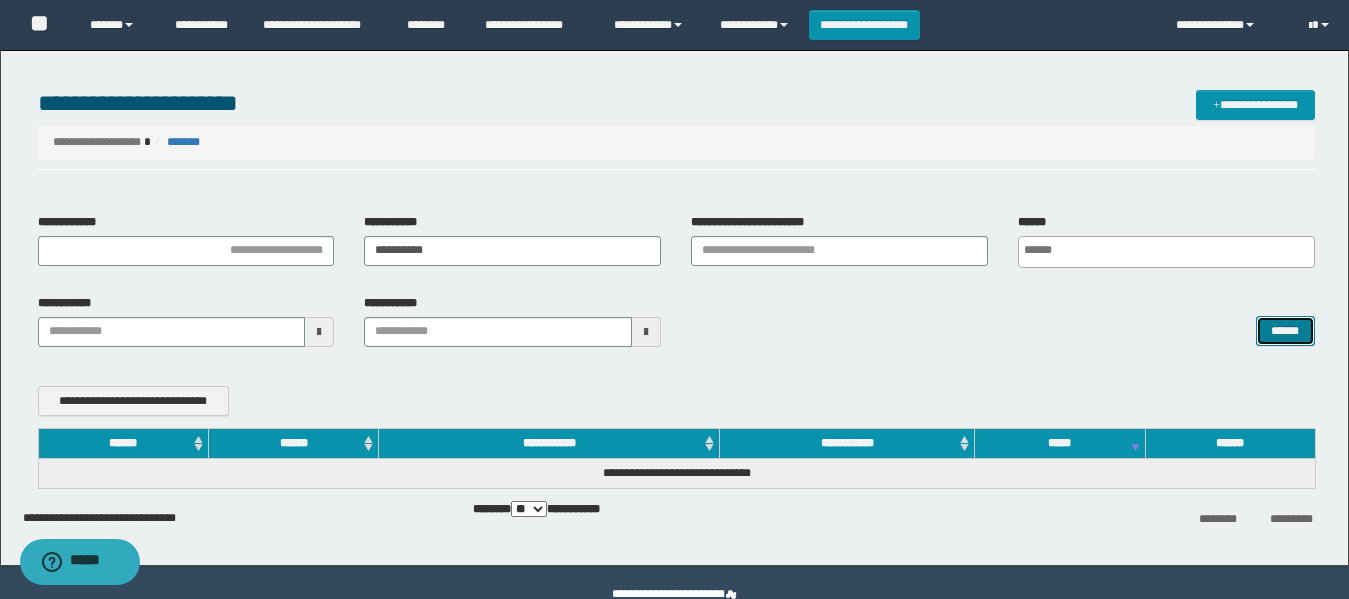 click on "******" at bounding box center [1285, 331] 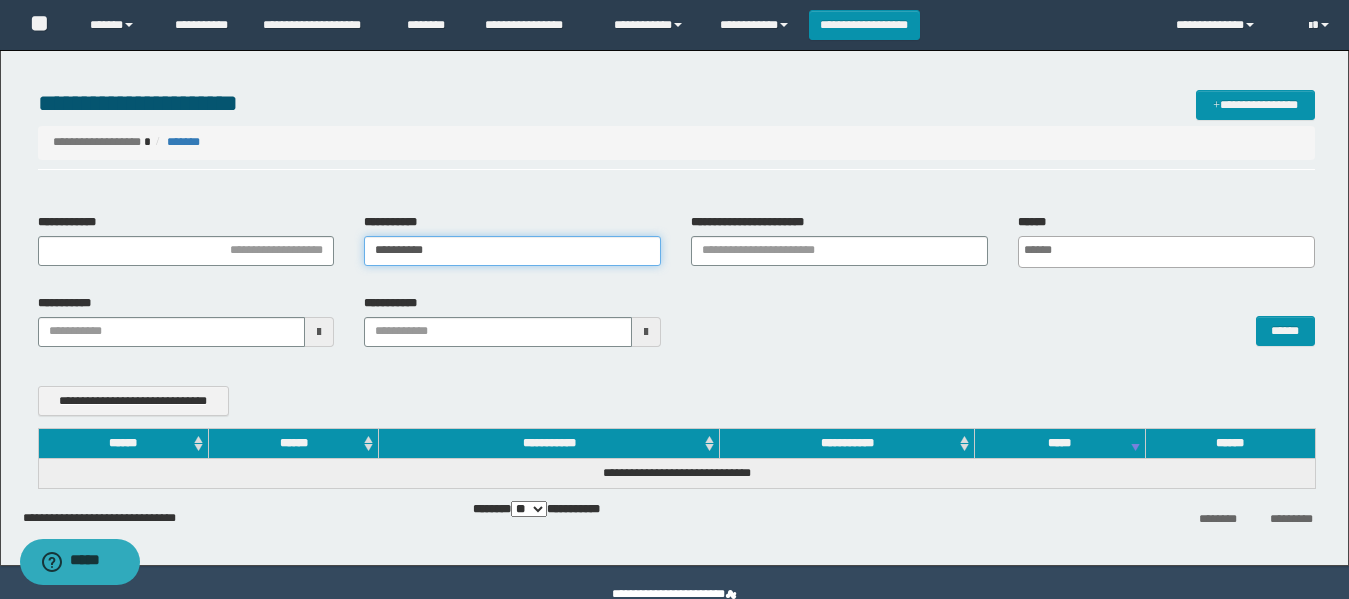 drag, startPoint x: 481, startPoint y: 252, endPoint x: 366, endPoint y: 250, distance: 115.01739 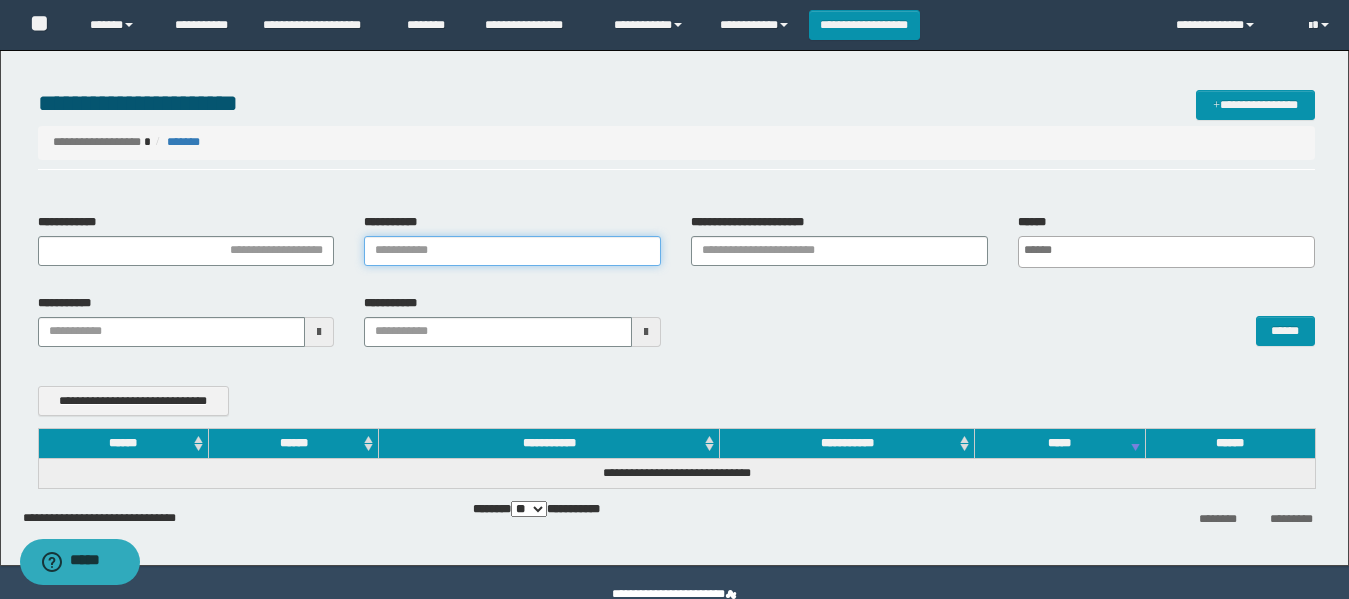 type 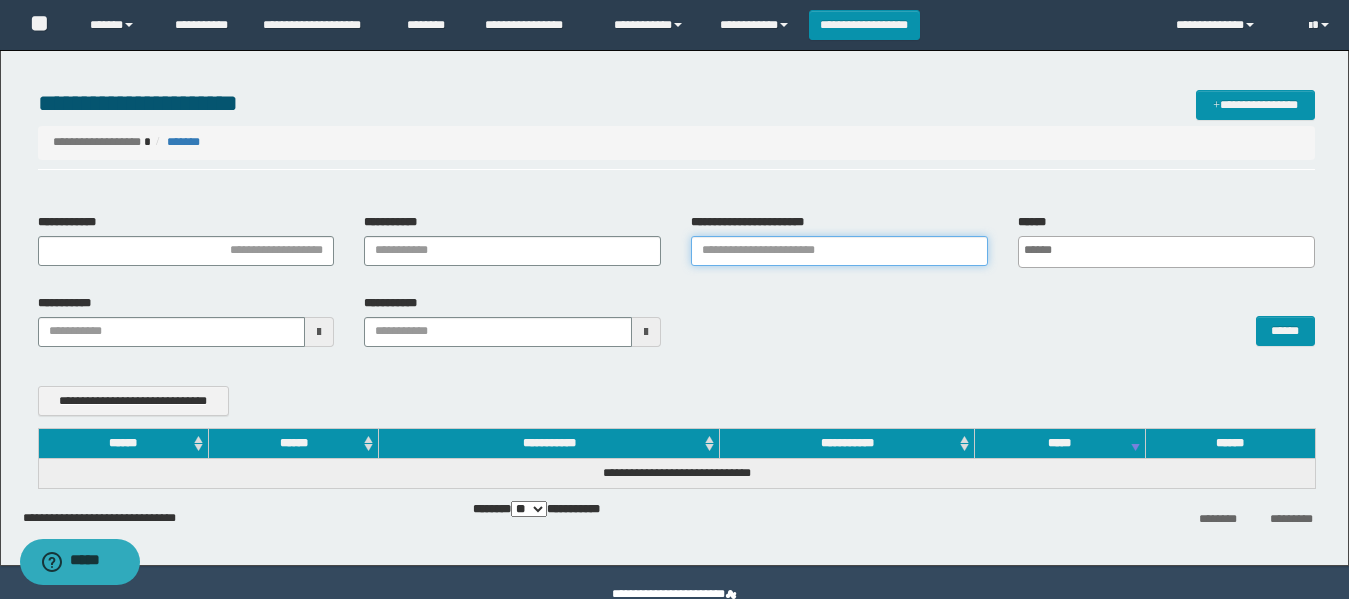 click on "**********" at bounding box center (839, 251) 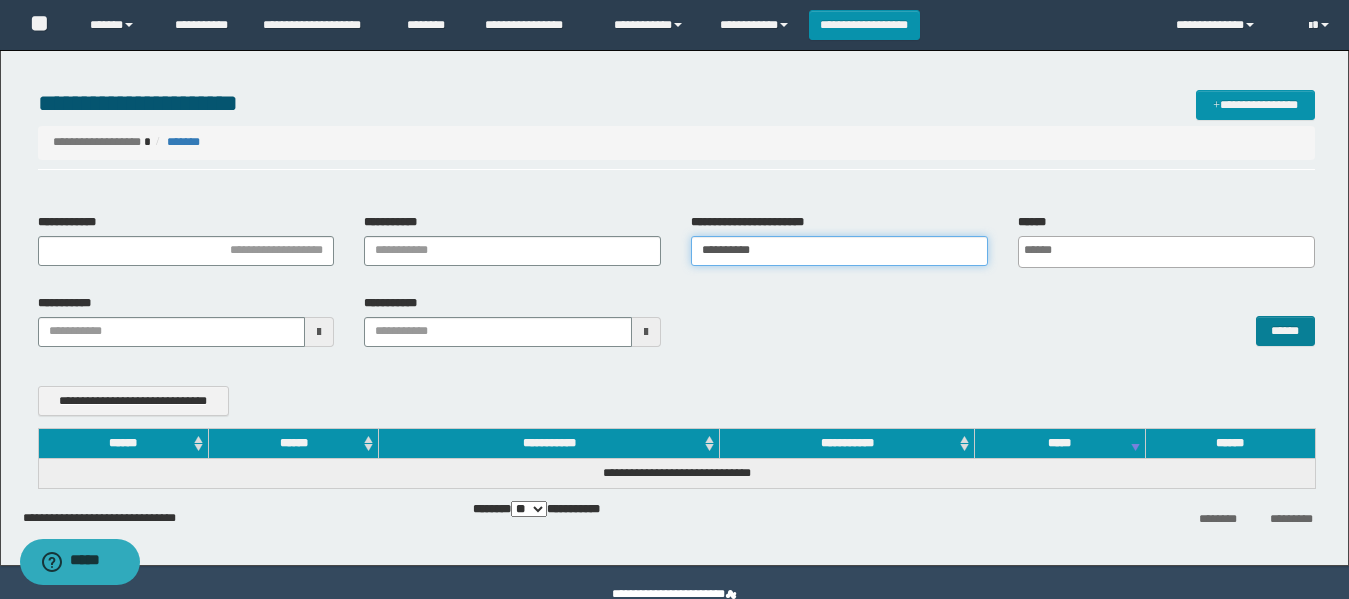 type on "**********" 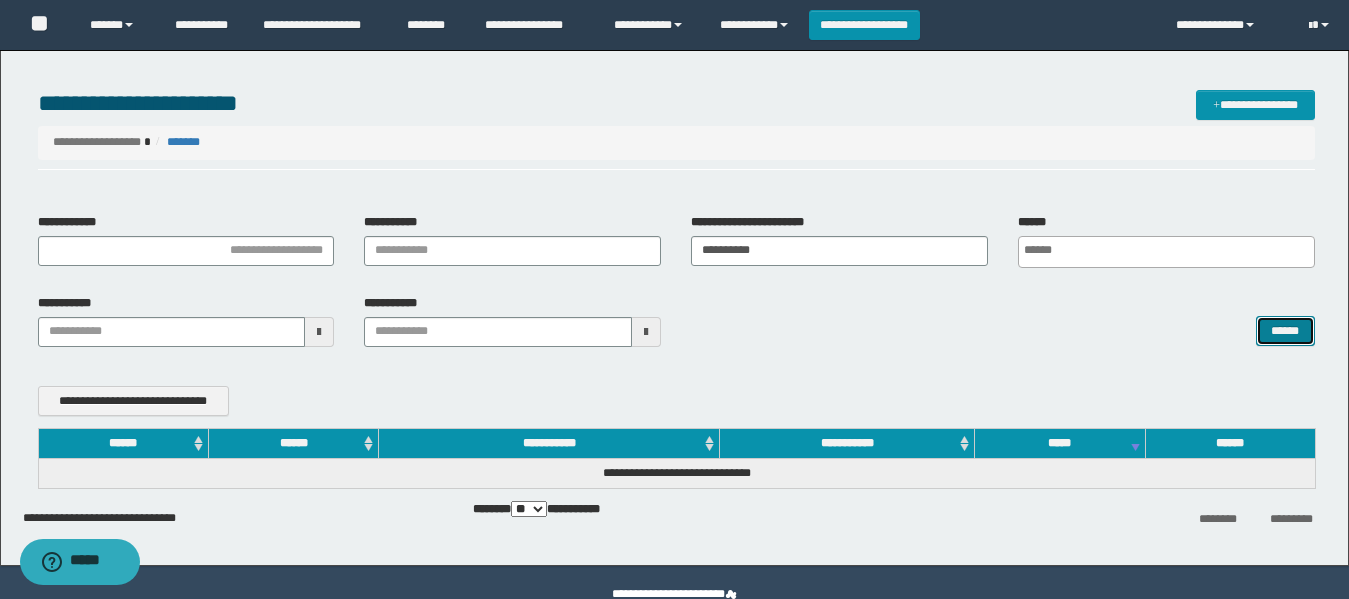 click on "******" at bounding box center (1285, 331) 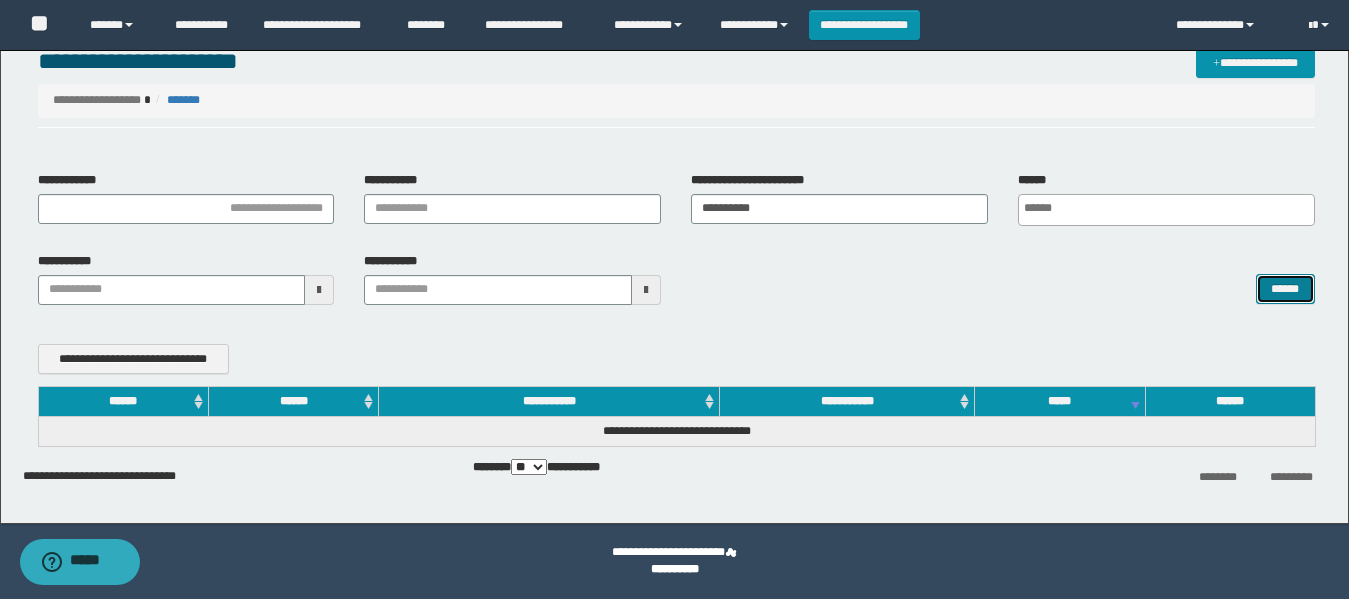 scroll, scrollTop: 0, scrollLeft: 0, axis: both 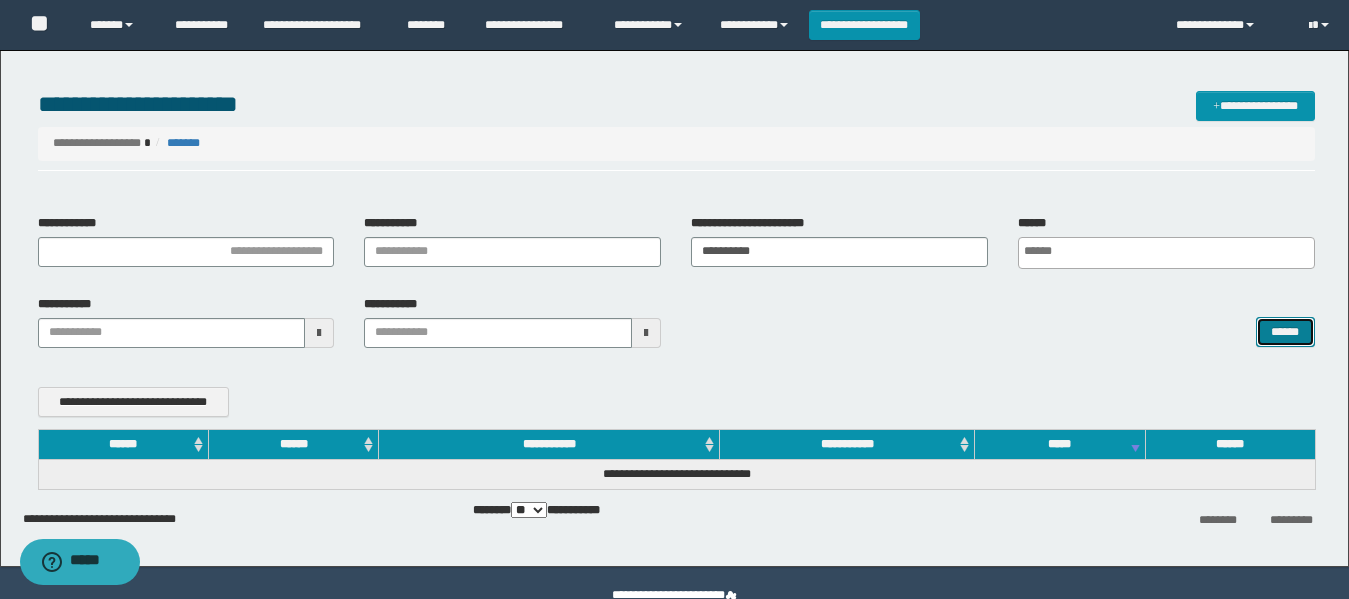 click on "******" at bounding box center [1285, 332] 